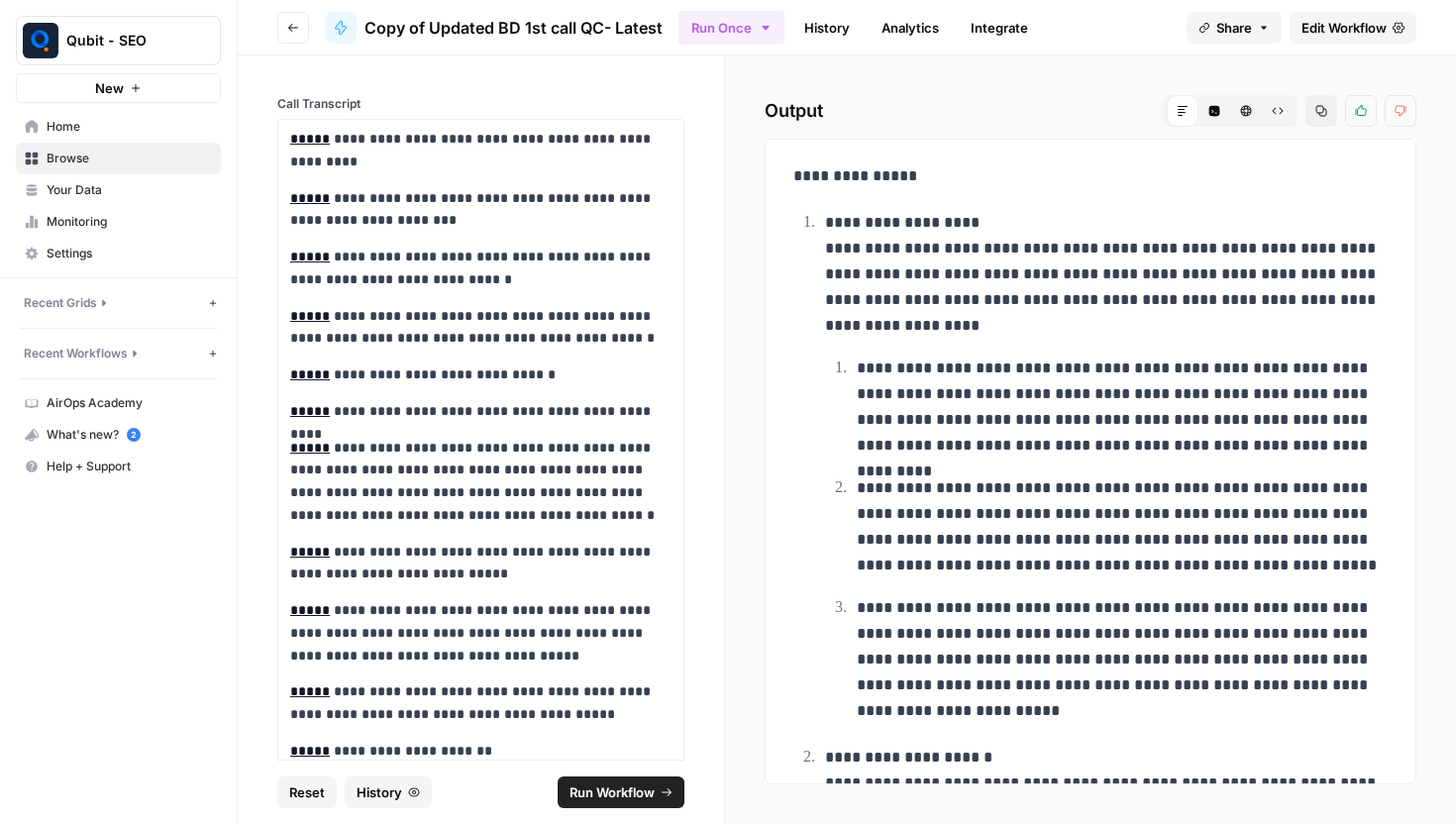 scroll, scrollTop: 0, scrollLeft: 0, axis: both 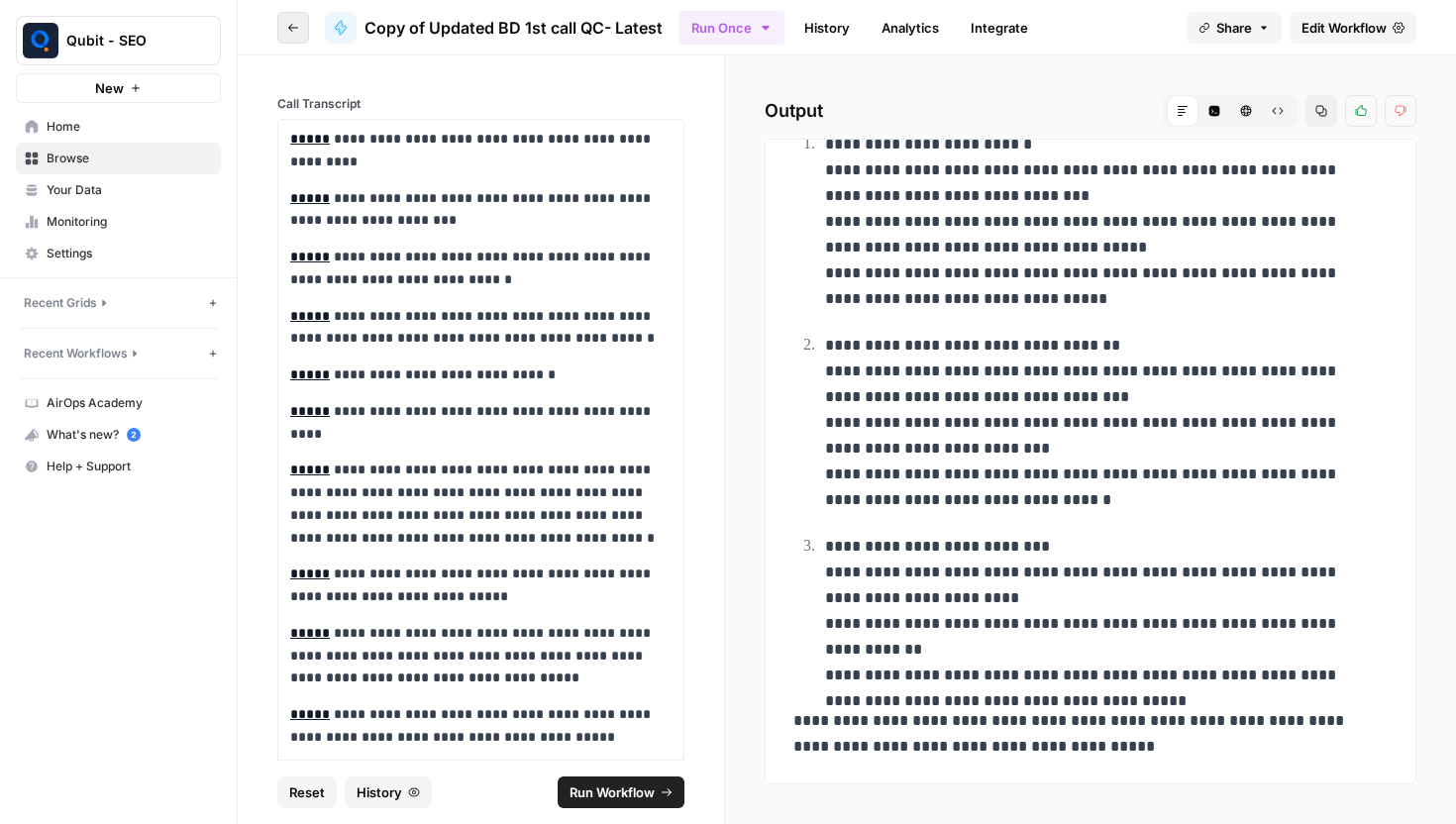 click on "Go back" at bounding box center (293, 28) 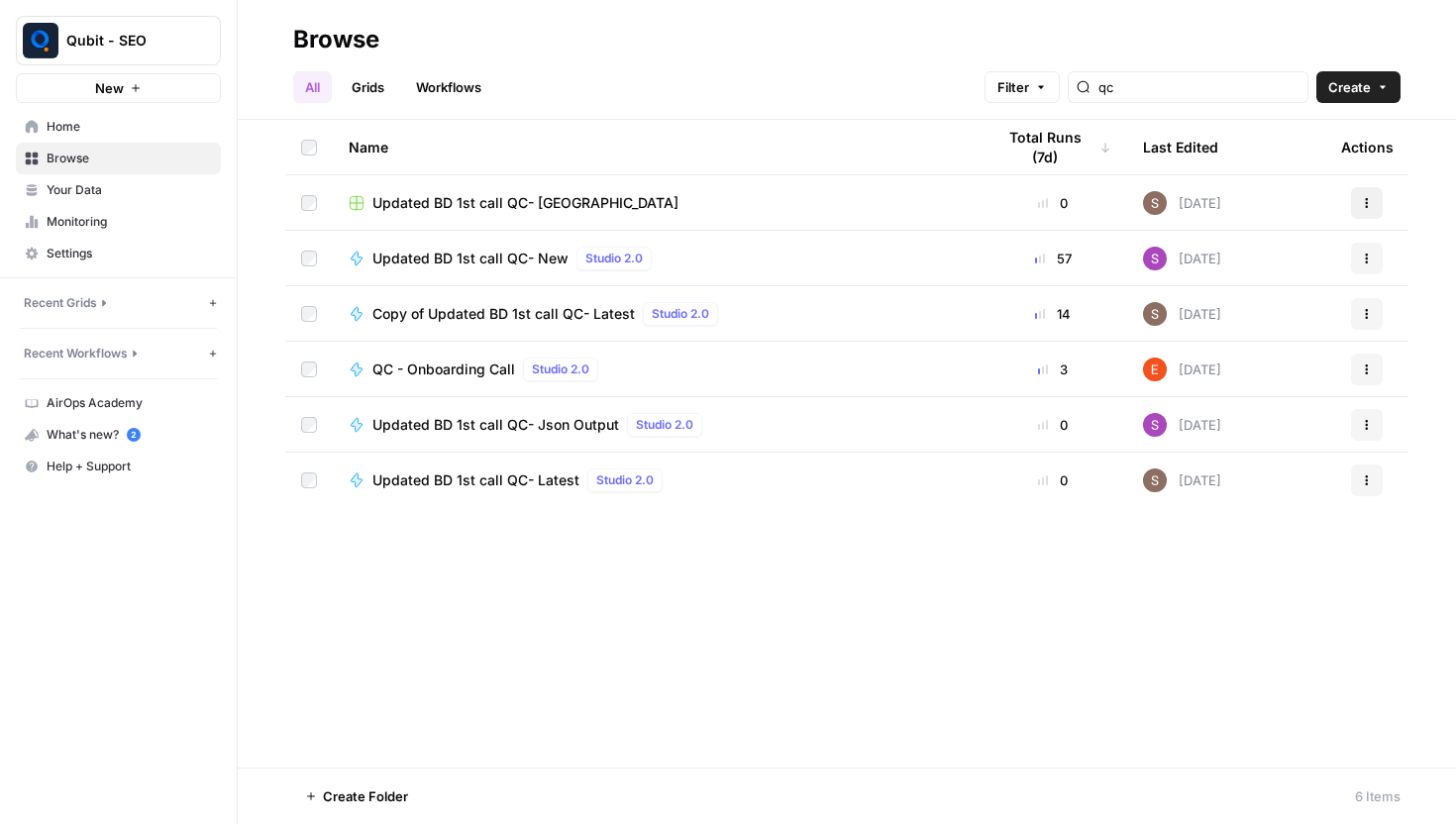 click on "Actions" at bounding box center [1367, 203] 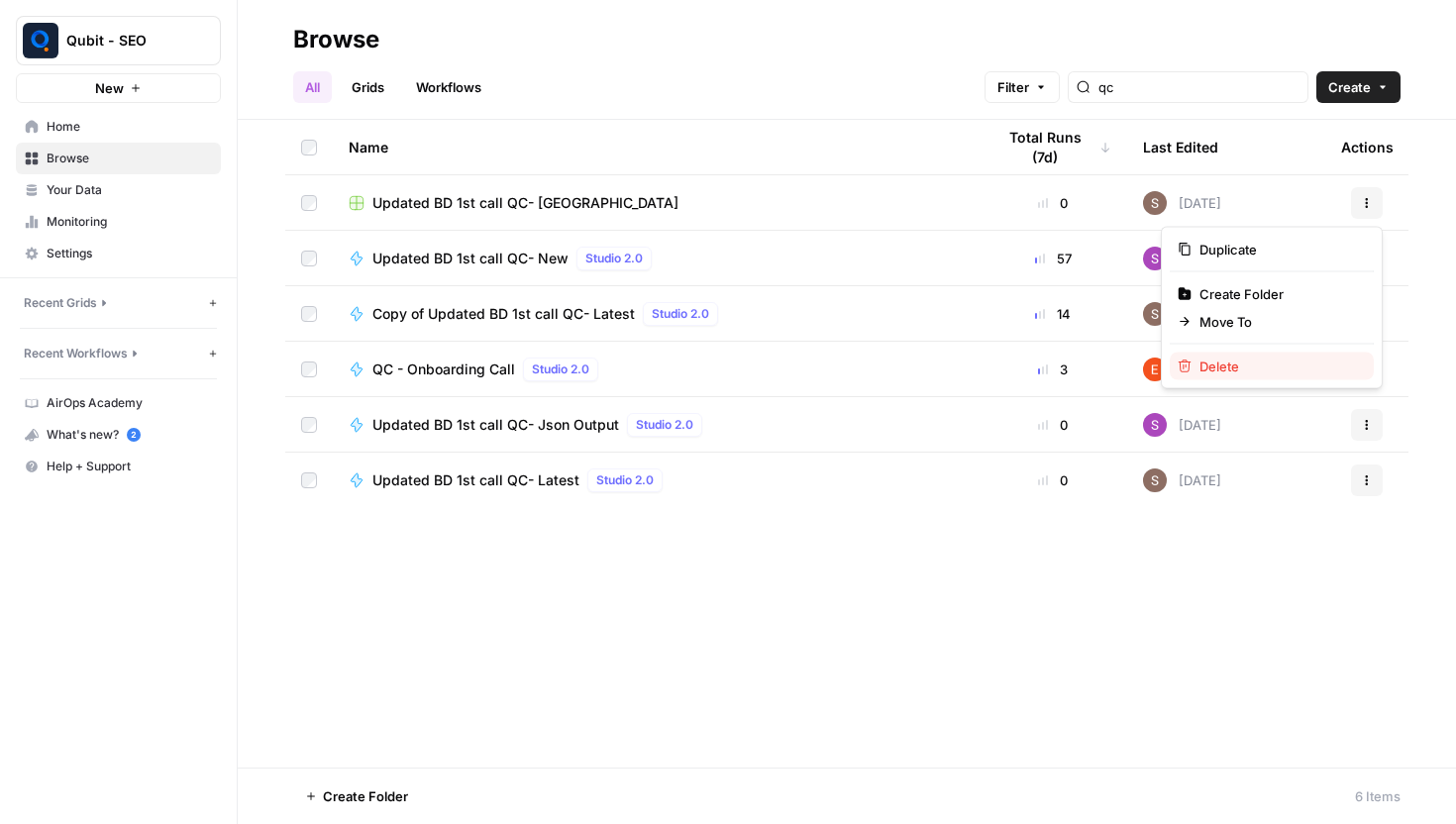 click on "Delete" at bounding box center [1219, 366] 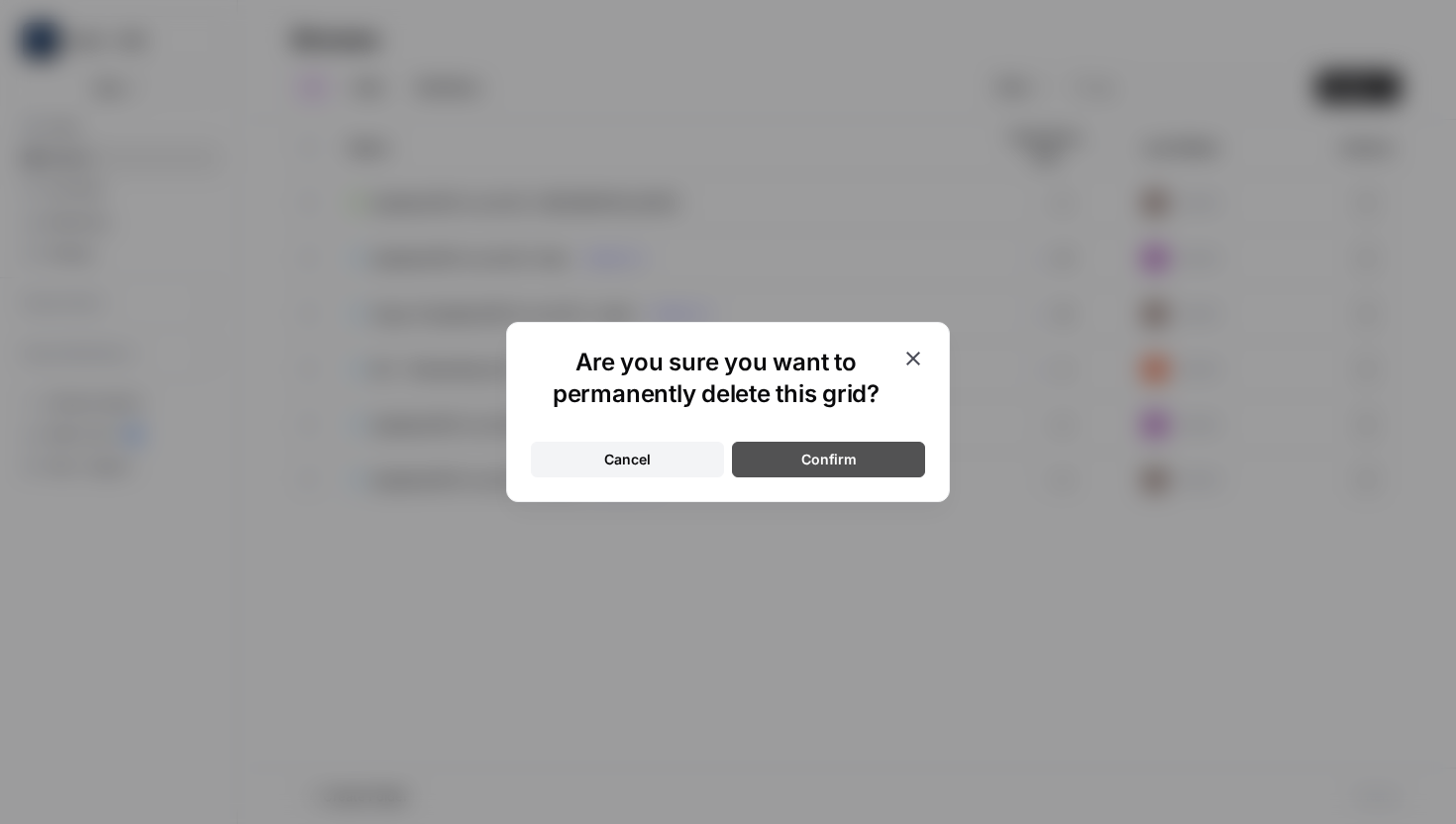 click on "Confirm" at bounding box center (828, 460) 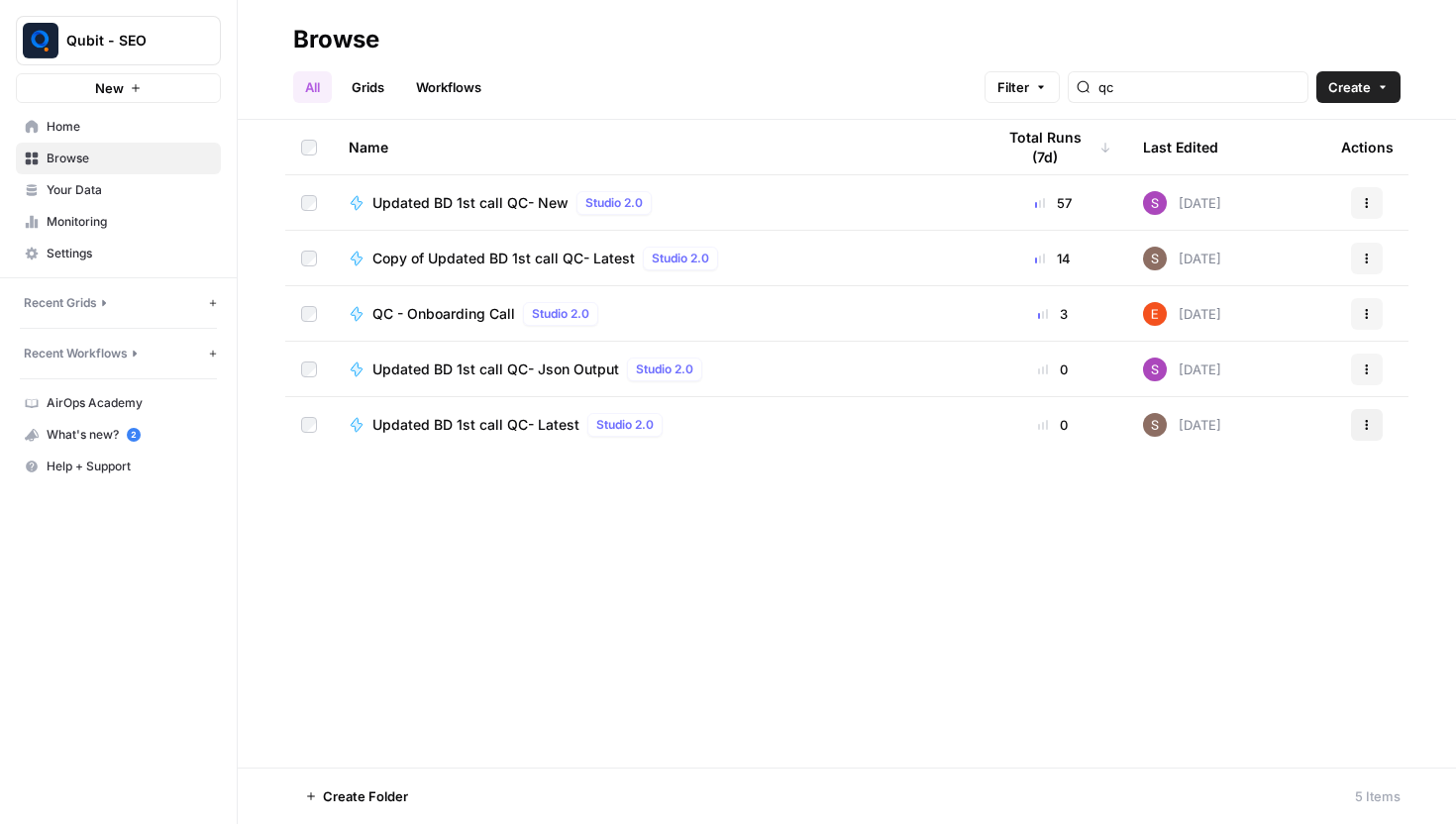 click 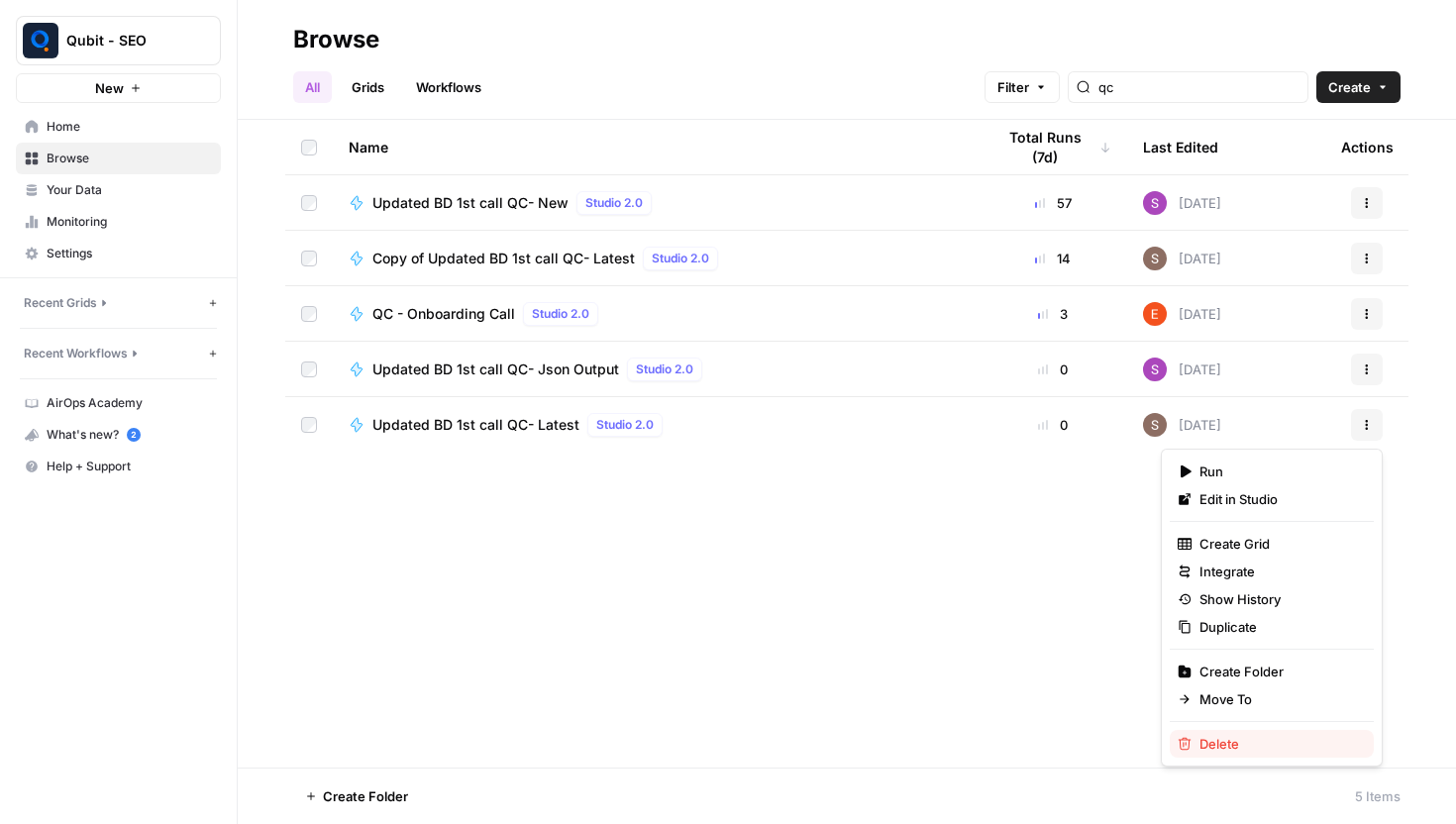 click on "Delete" at bounding box center (1219, 744) 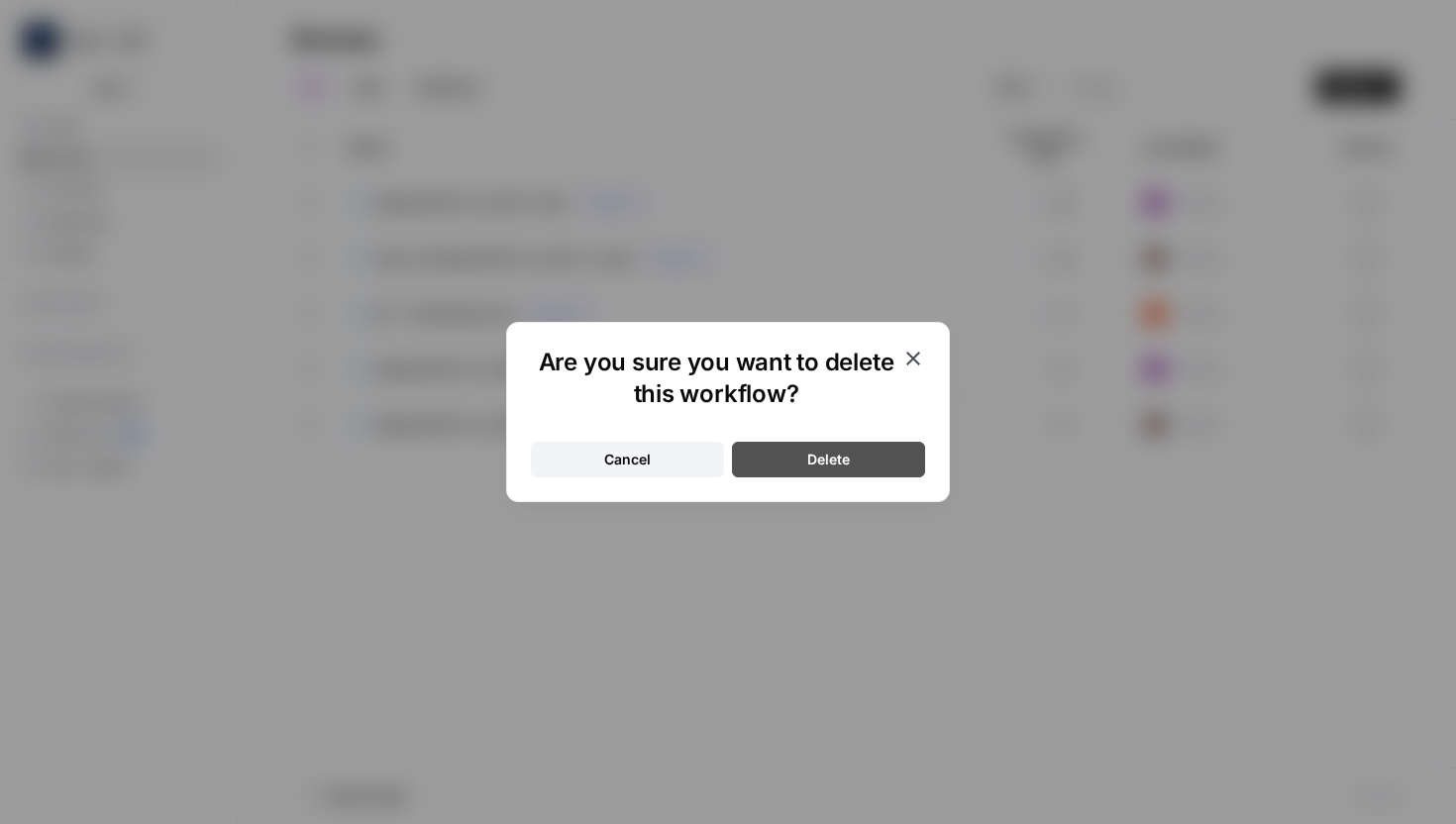 click on "Delete" at bounding box center [828, 460] 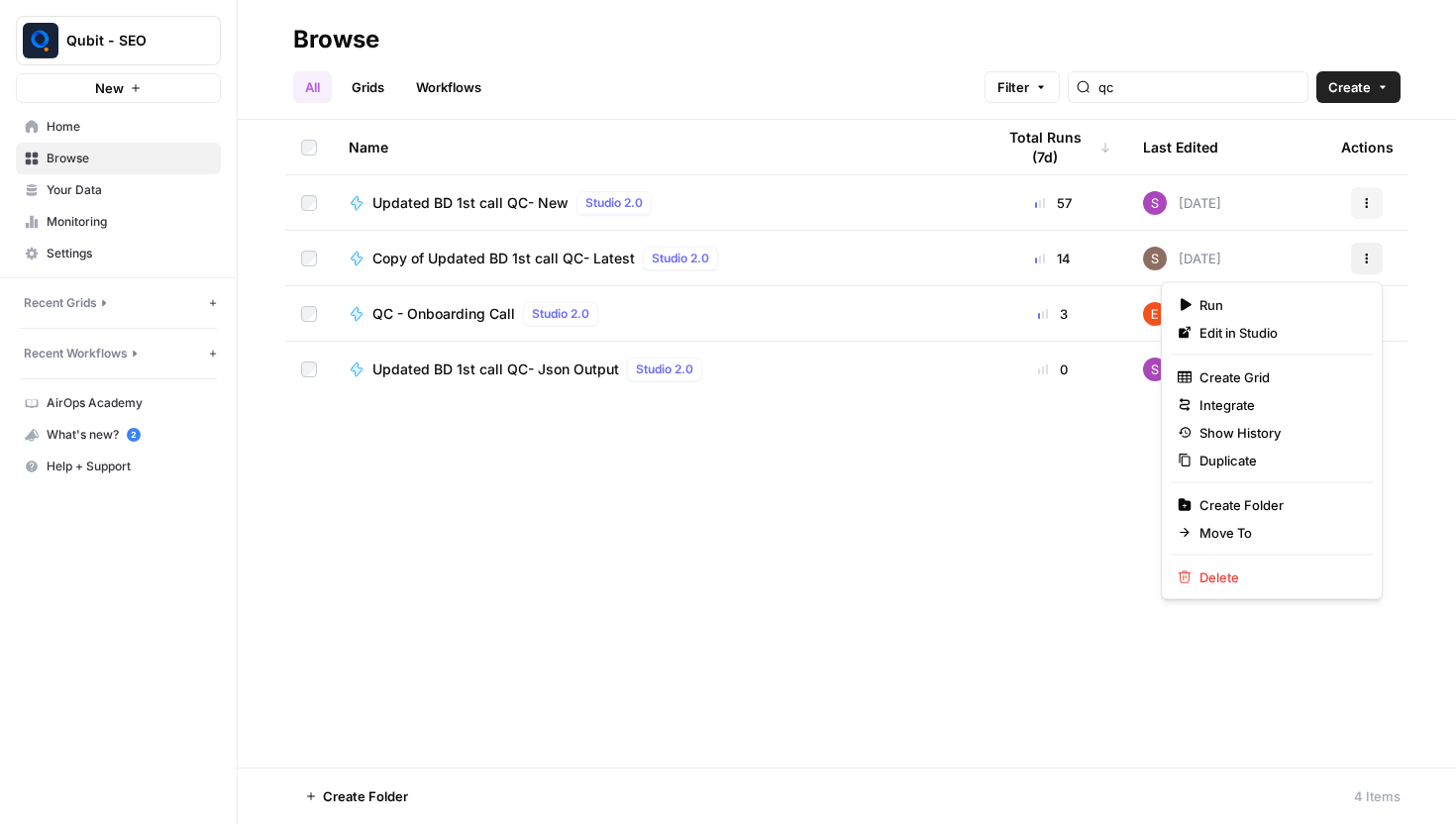 click 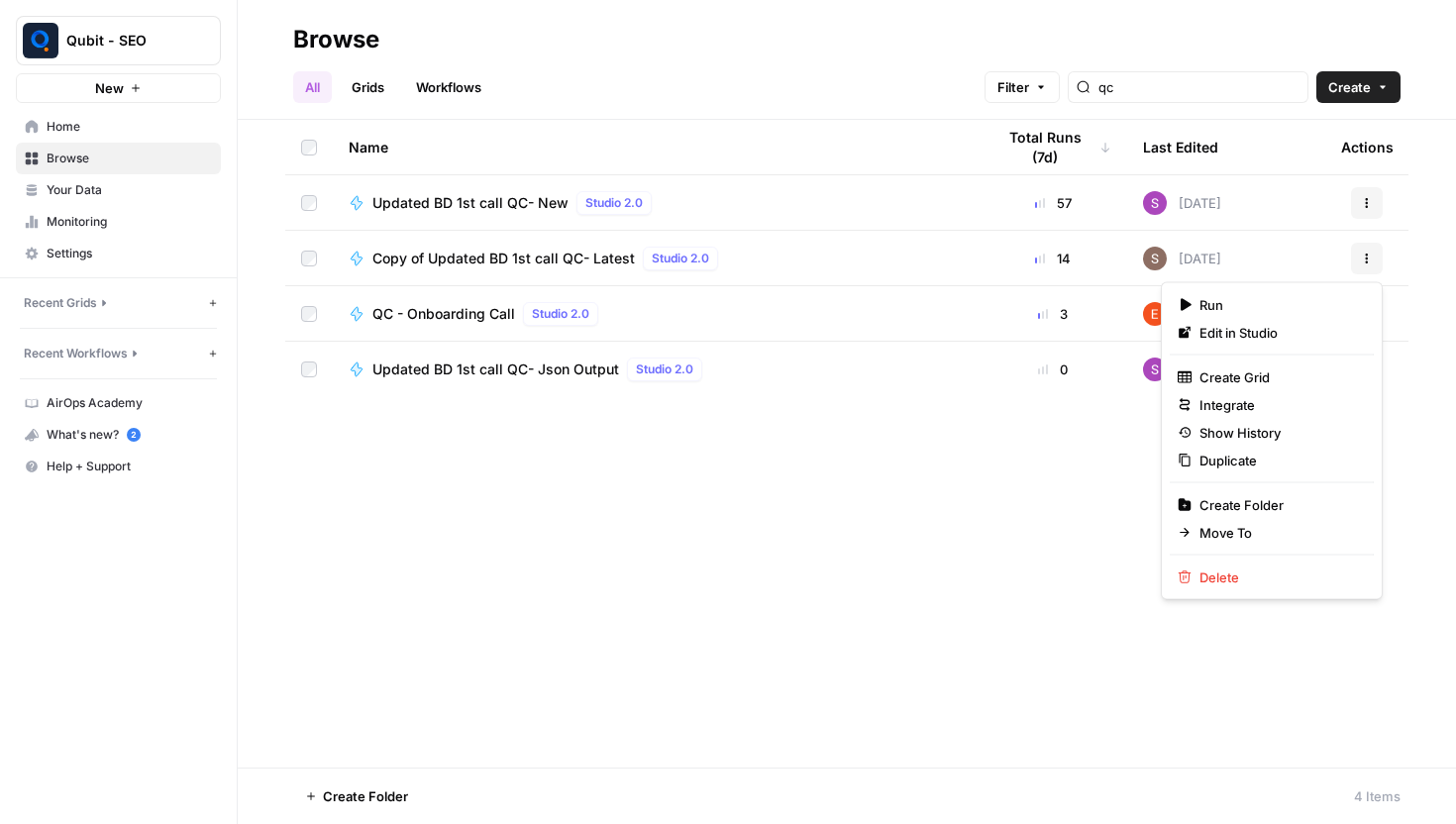 click on "Copy of Updated BD 1st call QC- Latest Studio 2.0" at bounding box center [656, 258] 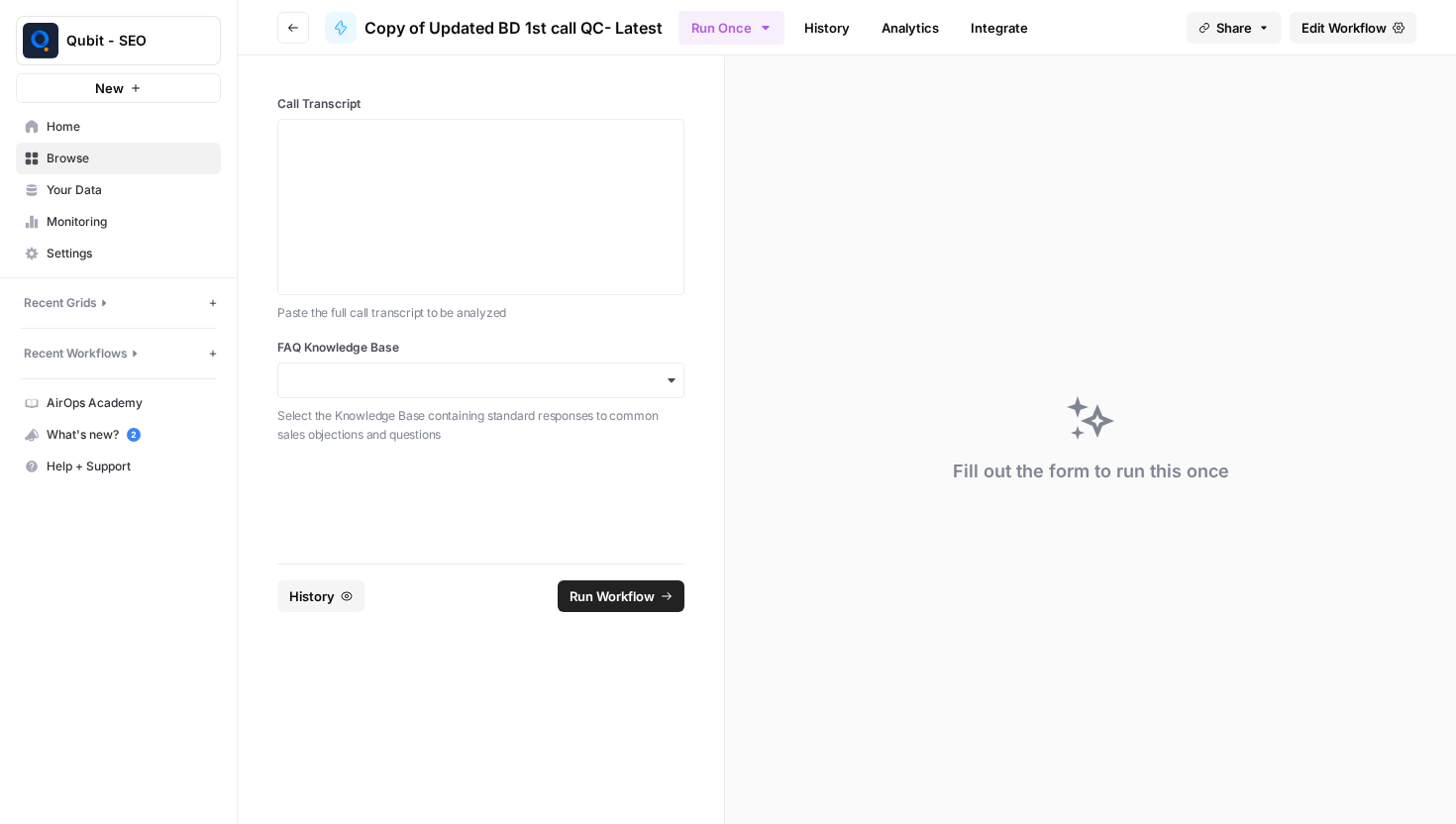 click on "Copy of Updated BD 1st call QC- Latest" at bounding box center (513, 28) 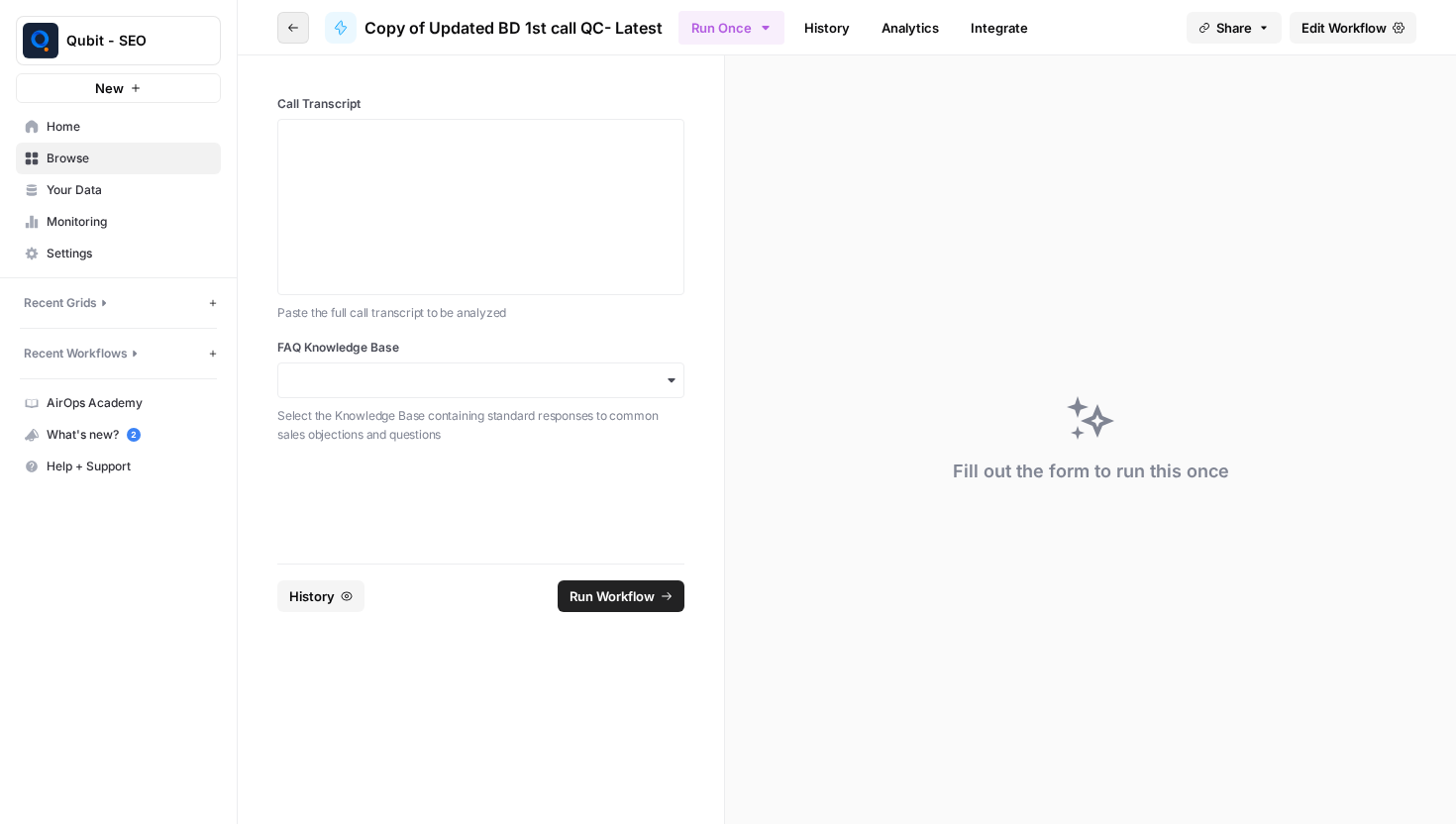 click 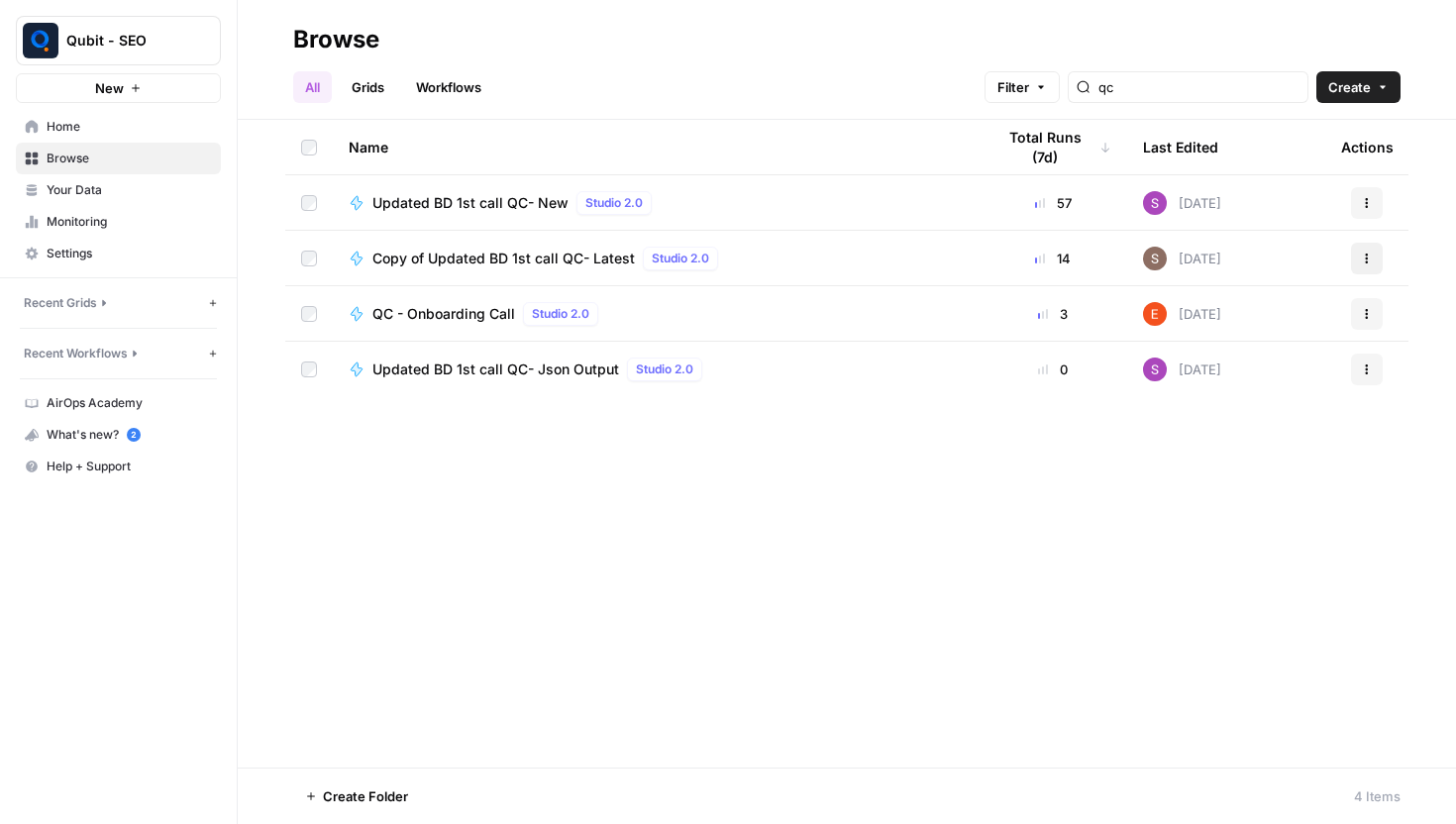 click 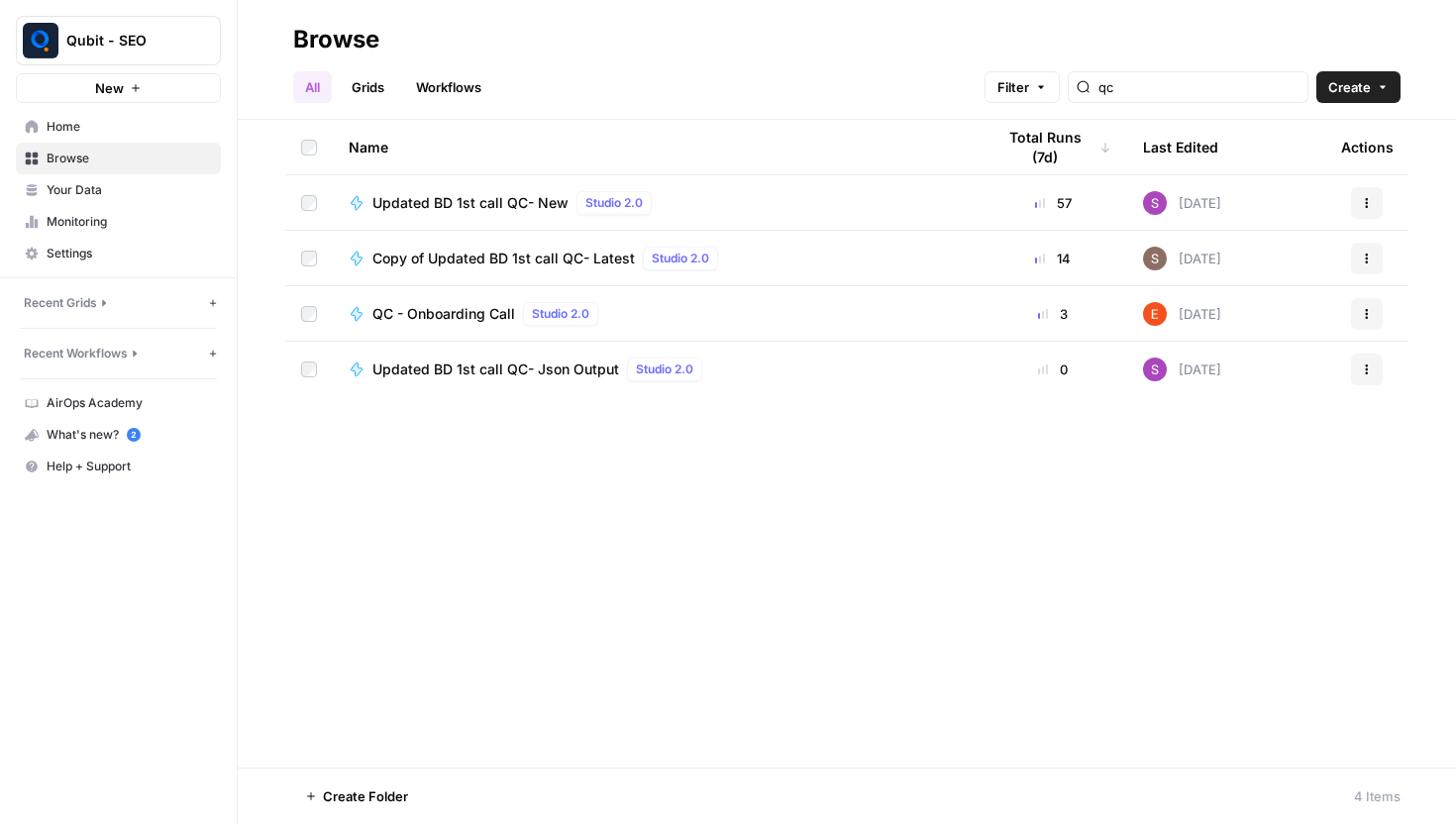 click on "Copy of Updated BD 1st call QC- Latest" at bounding box center (503, 258) 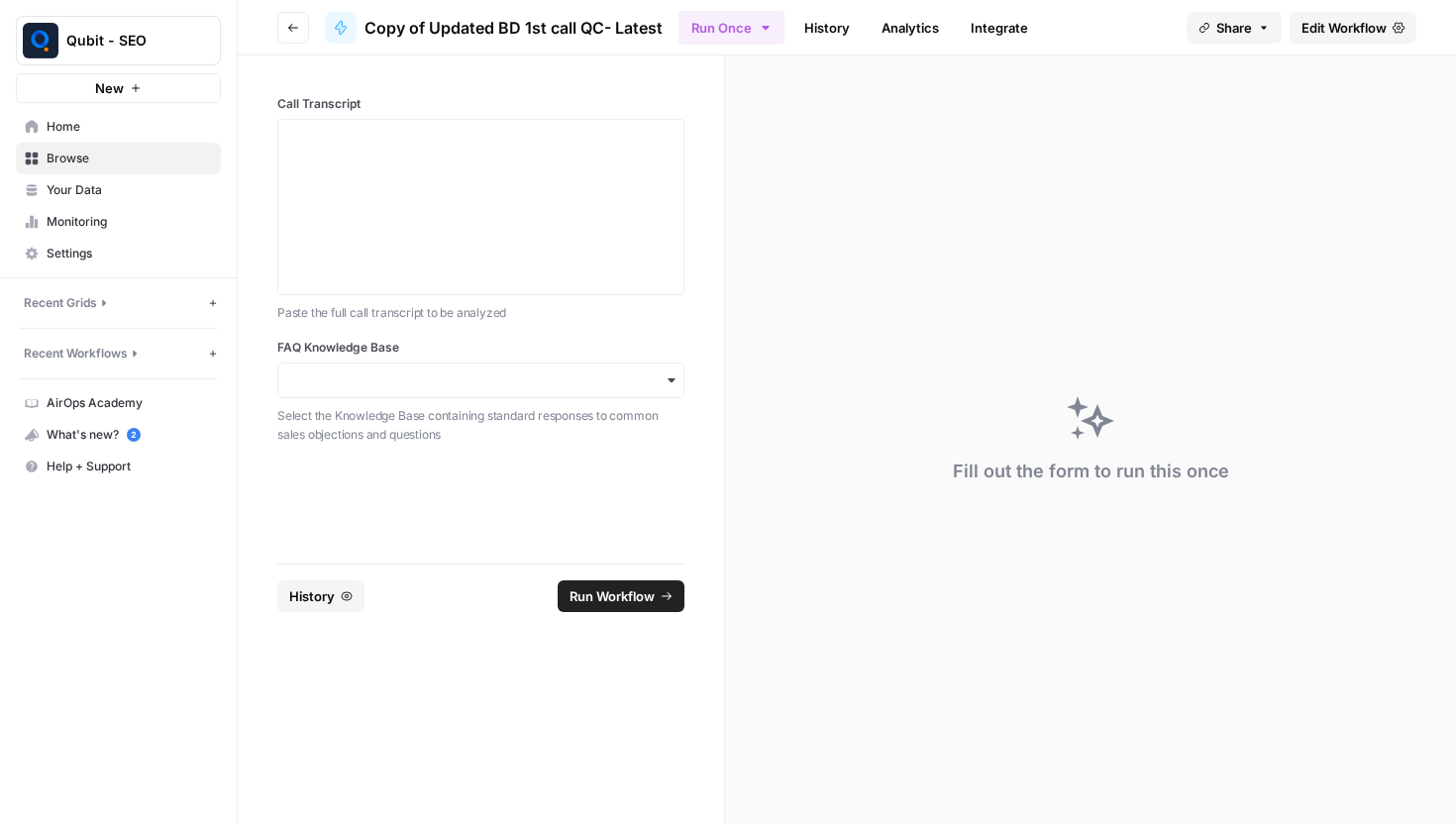 click on "Copy of Updated BD 1st call QC- Latest" at bounding box center [513, 28] 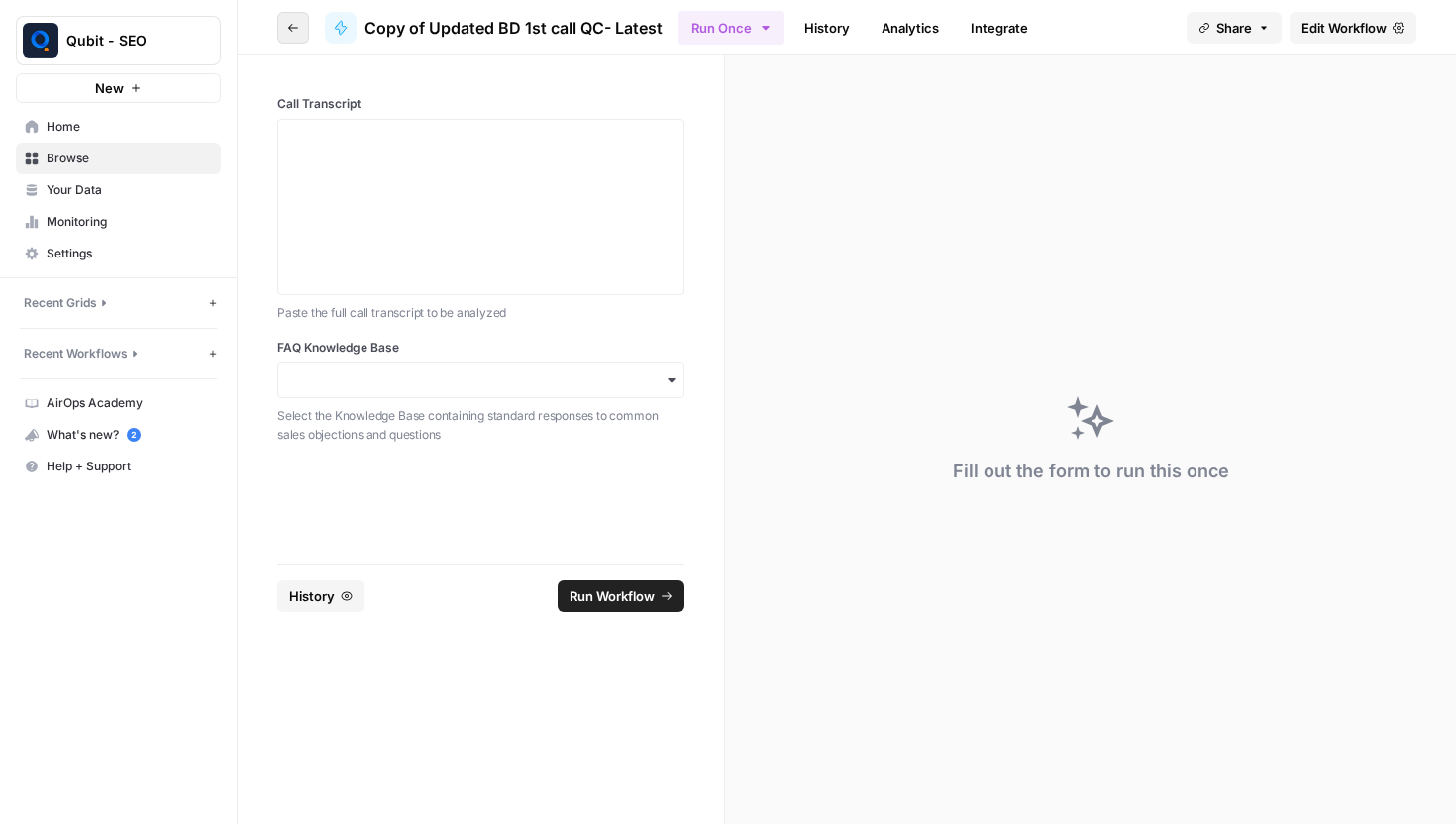 click 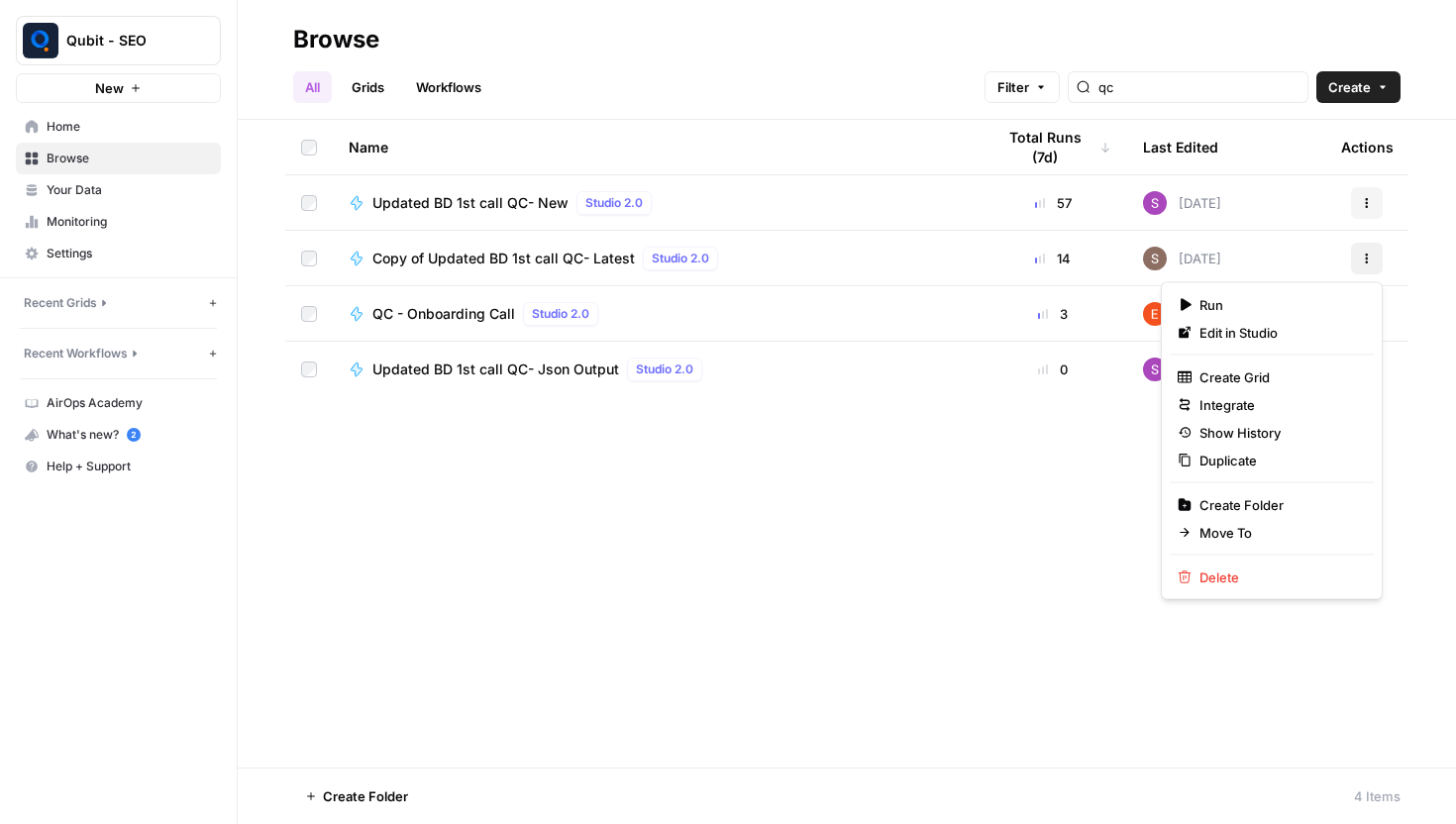 click on "Actions" at bounding box center [1367, 258] 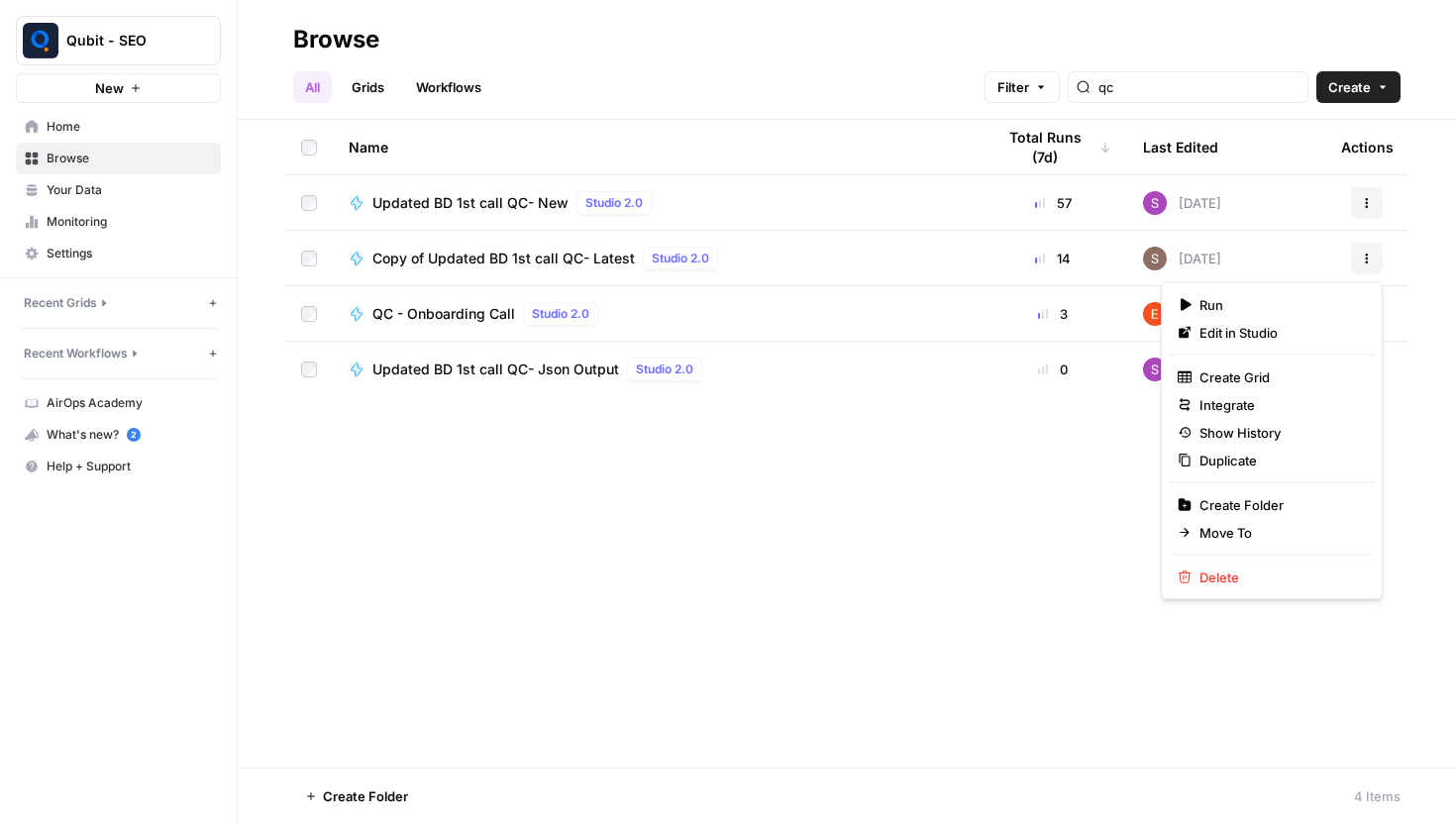 click on "Name Total Runs (7d) Last Edited Actions Updated BD 1st call QC- New Studio 2.0 57 [DATE] Actions Copy of Updated BD 1st call QC- Latest Studio 2.0 14 [DATE] Actions QC - Onboarding Call Studio 2.0 3 [DATE] Actions Updated BD 1st call QC- Json Output Studio 2.0 0 [DATE] Actions" at bounding box center [847, 444] 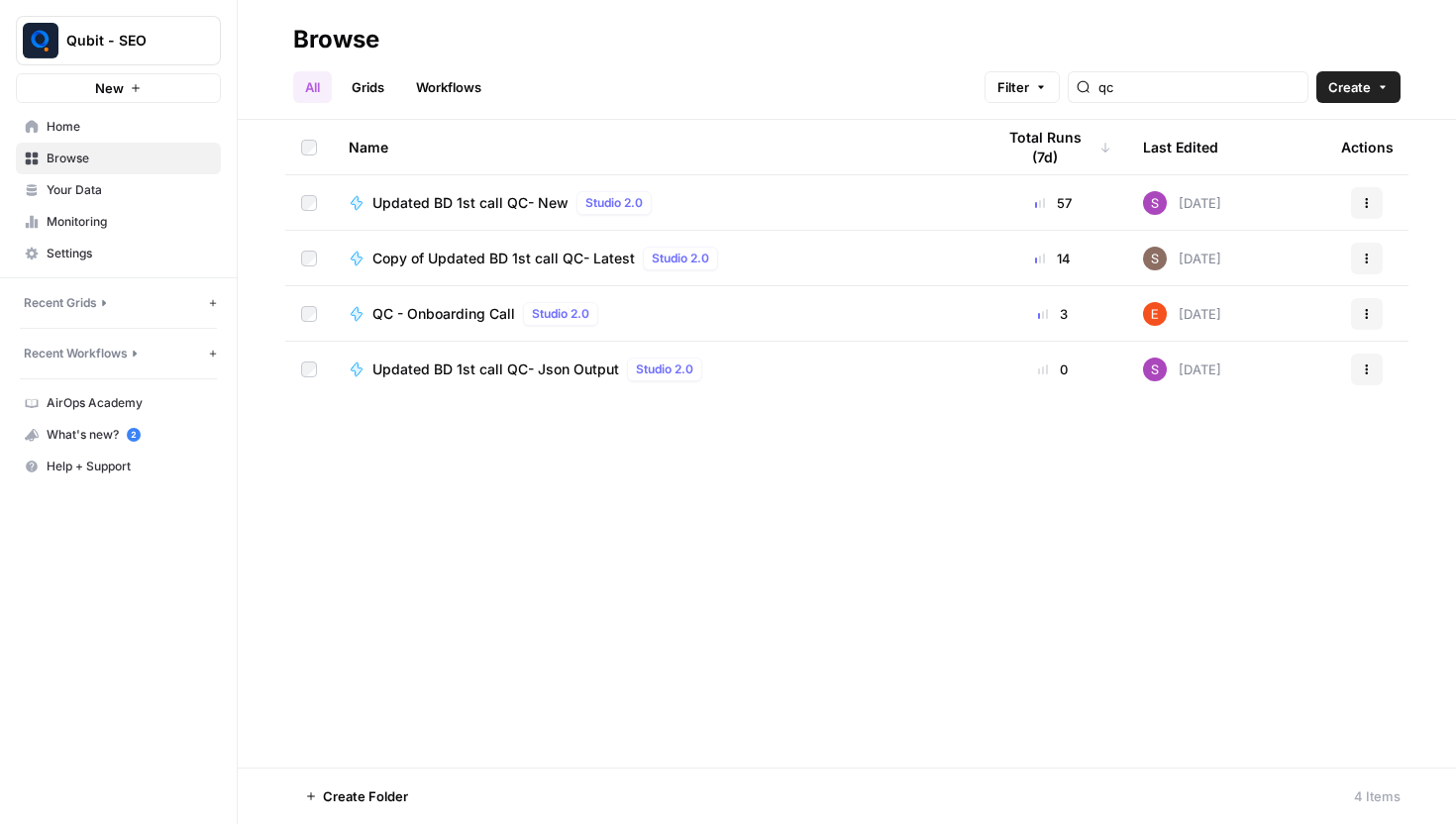 click on "Studio 2.0" at bounding box center (680, 258) 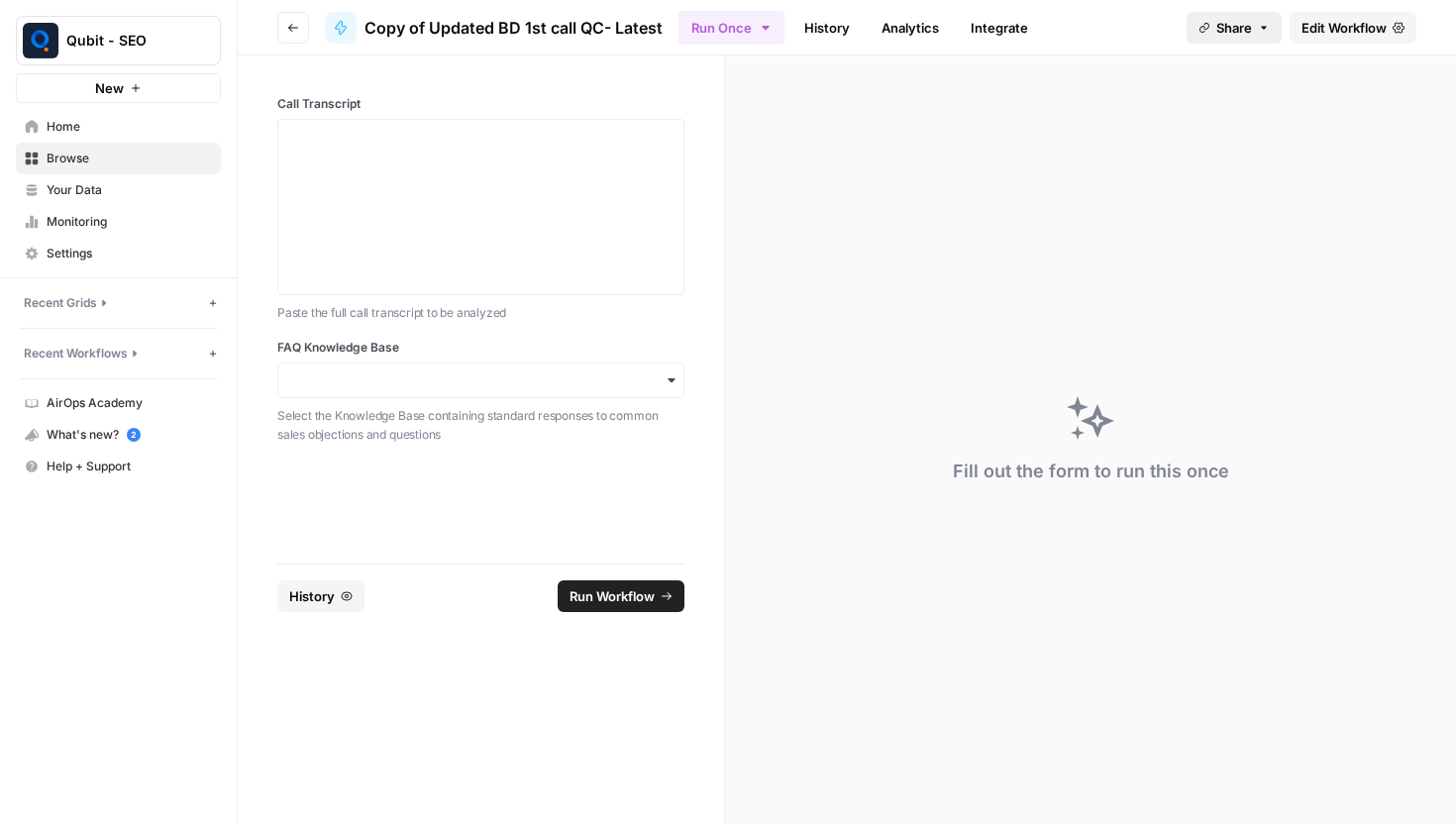click on "Share" at bounding box center (1234, 28) 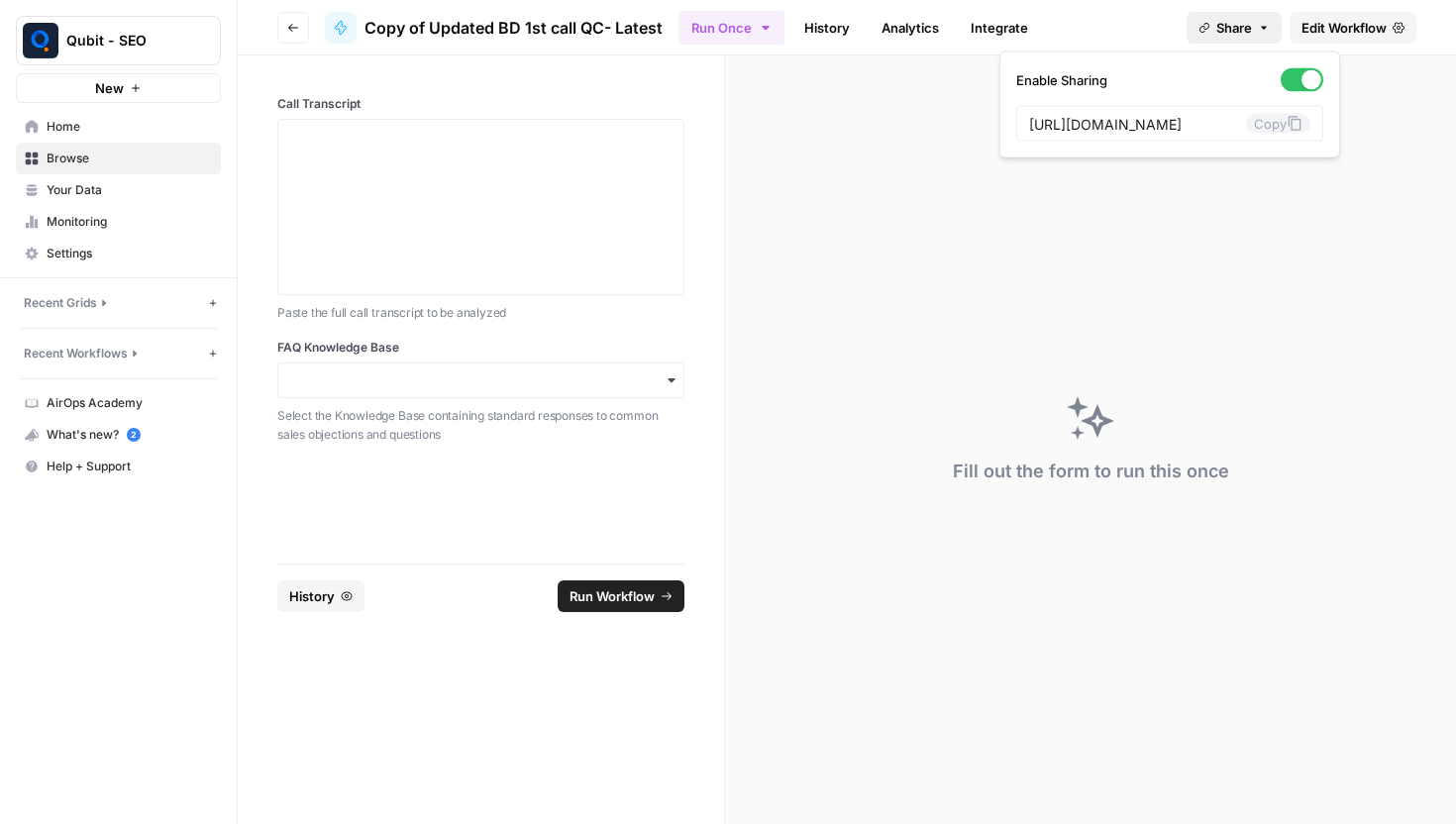 scroll, scrollTop: 0, scrollLeft: 391, axis: horizontal 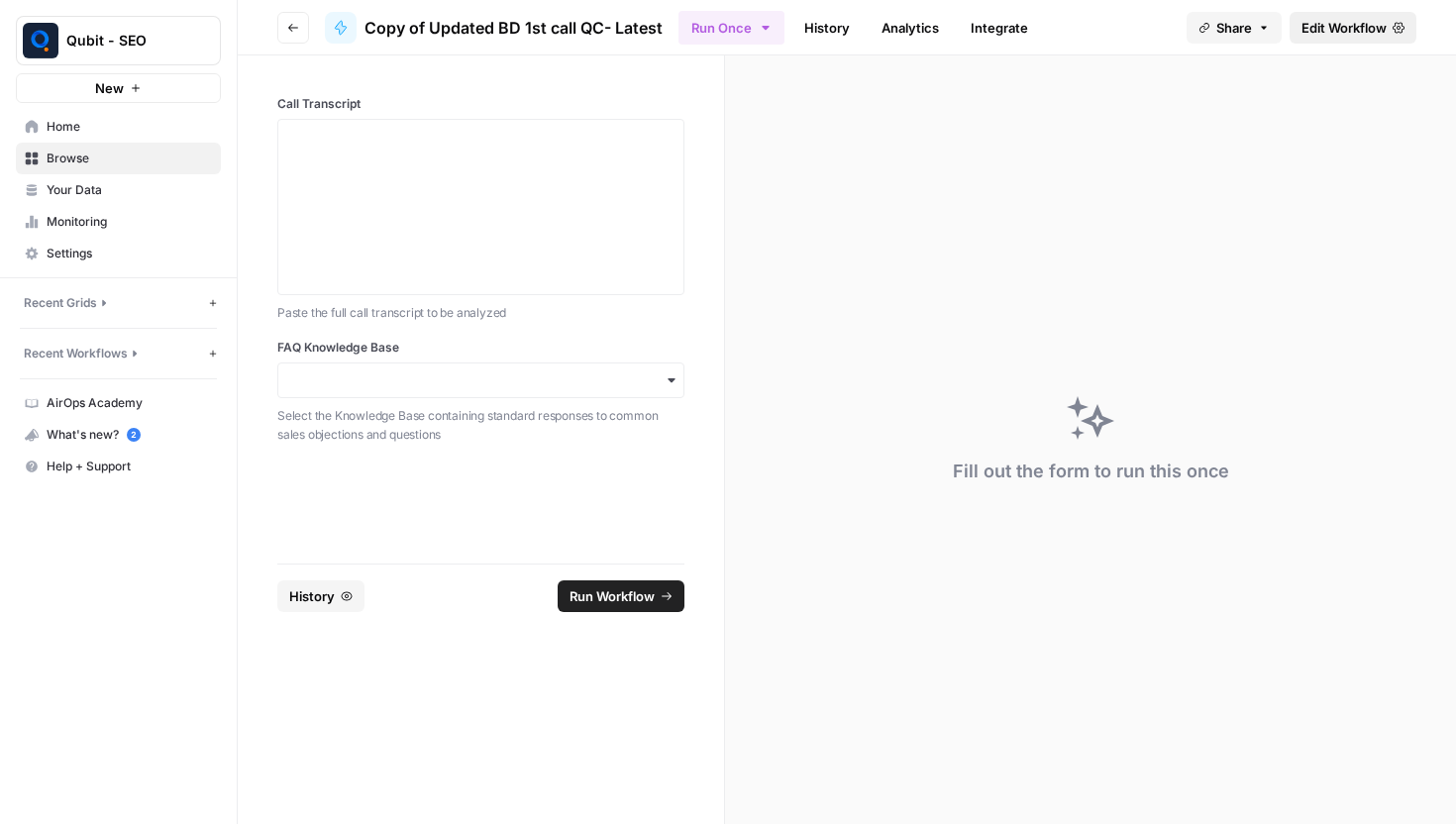 click on "Edit Workflow" at bounding box center (1344, 28) 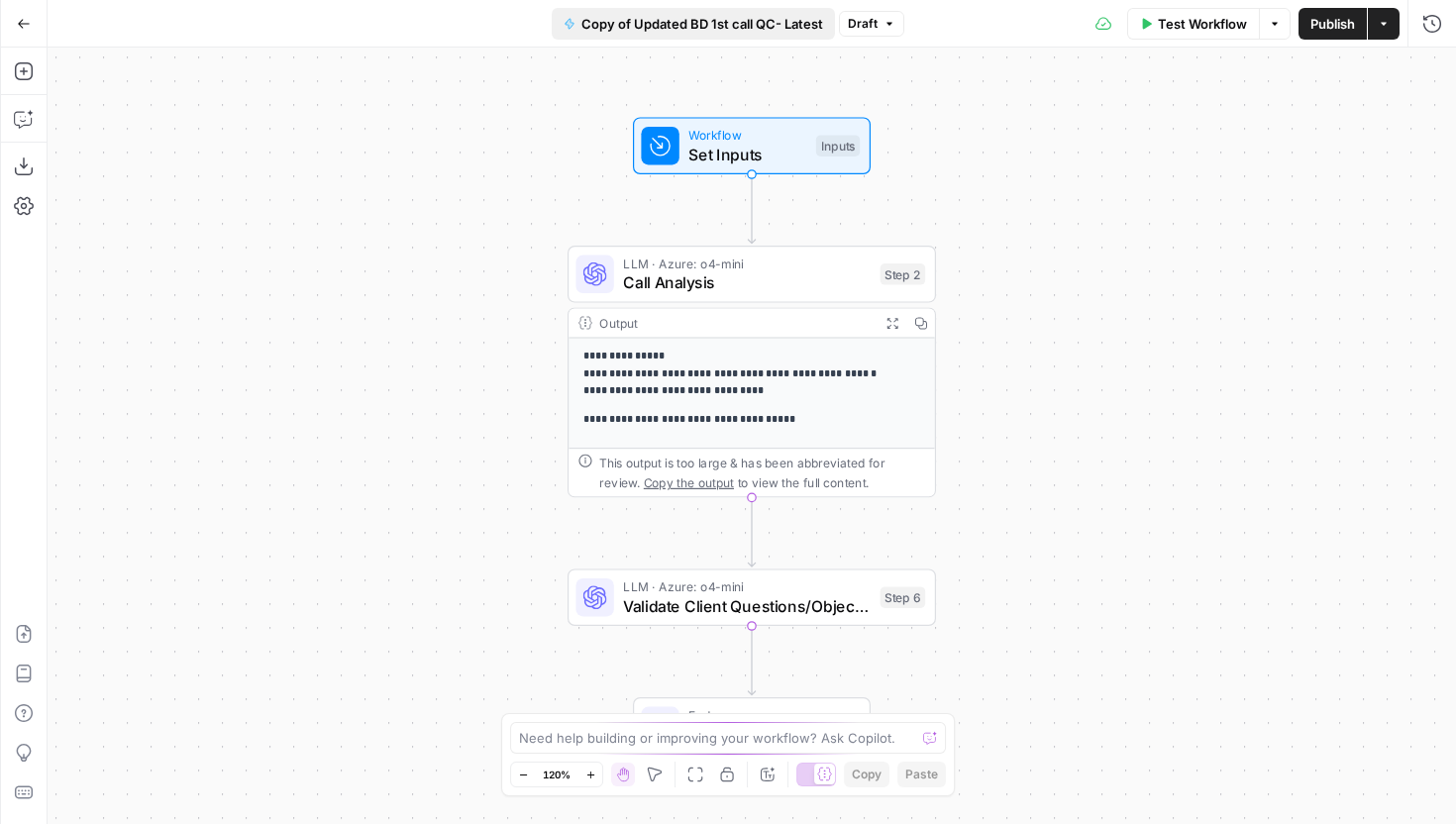 click on "Copy of Updated BD 1st call QC- Latest" at bounding box center [702, 24] 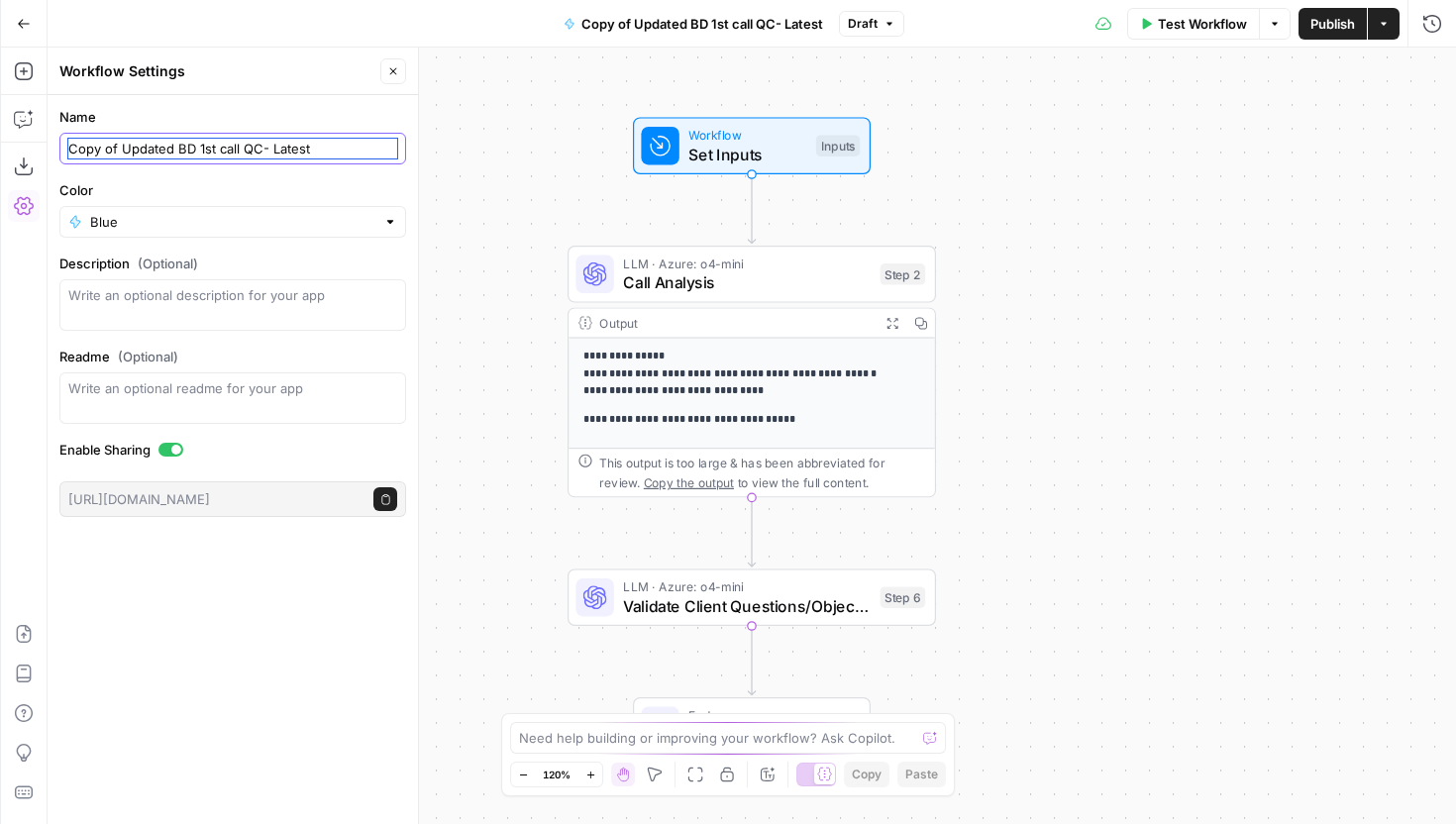 drag, startPoint x: 121, startPoint y: 147, endPoint x: 39, endPoint y: 150, distance: 82.0549 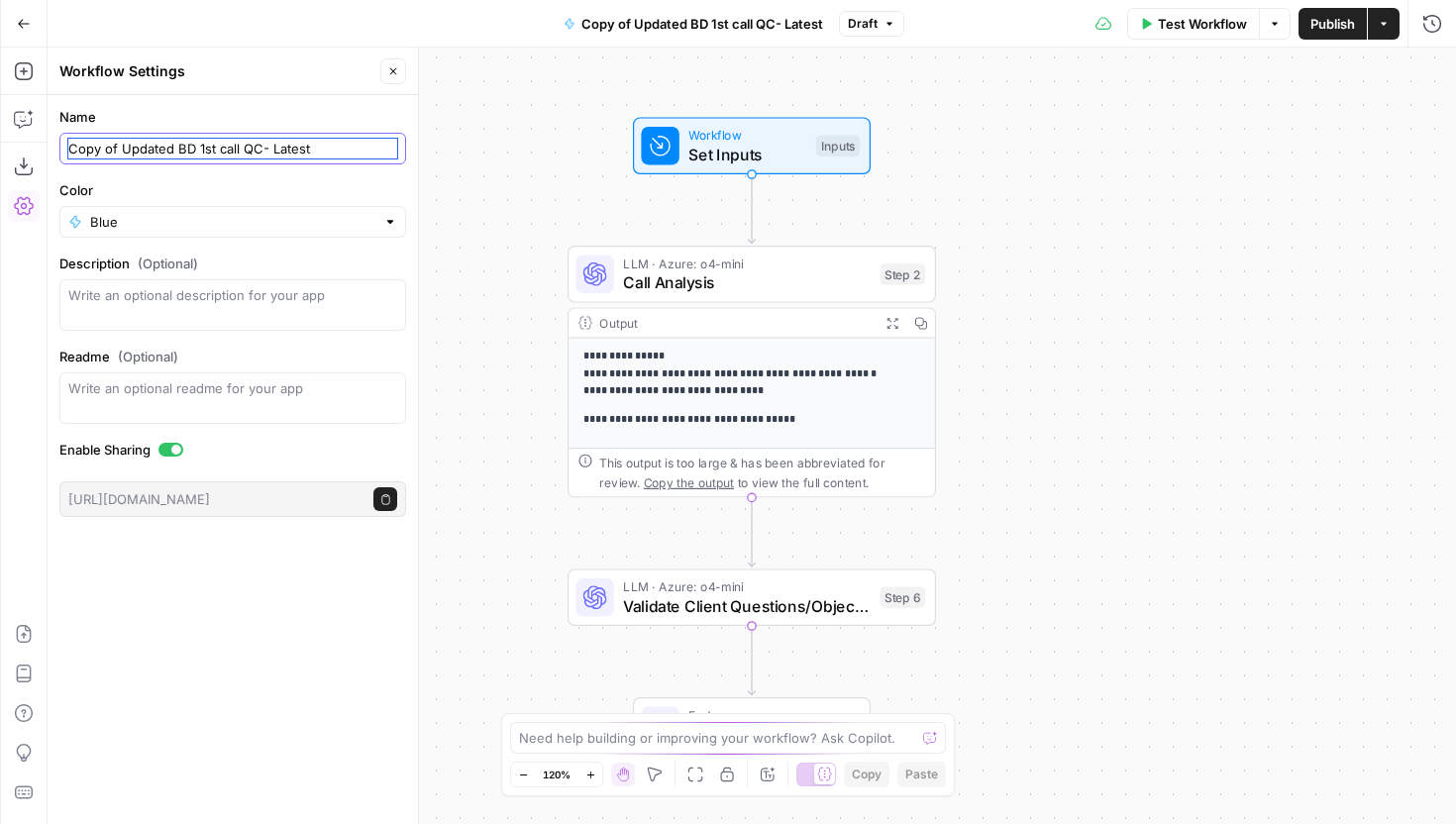 click on "**********" at bounding box center (728, 412) 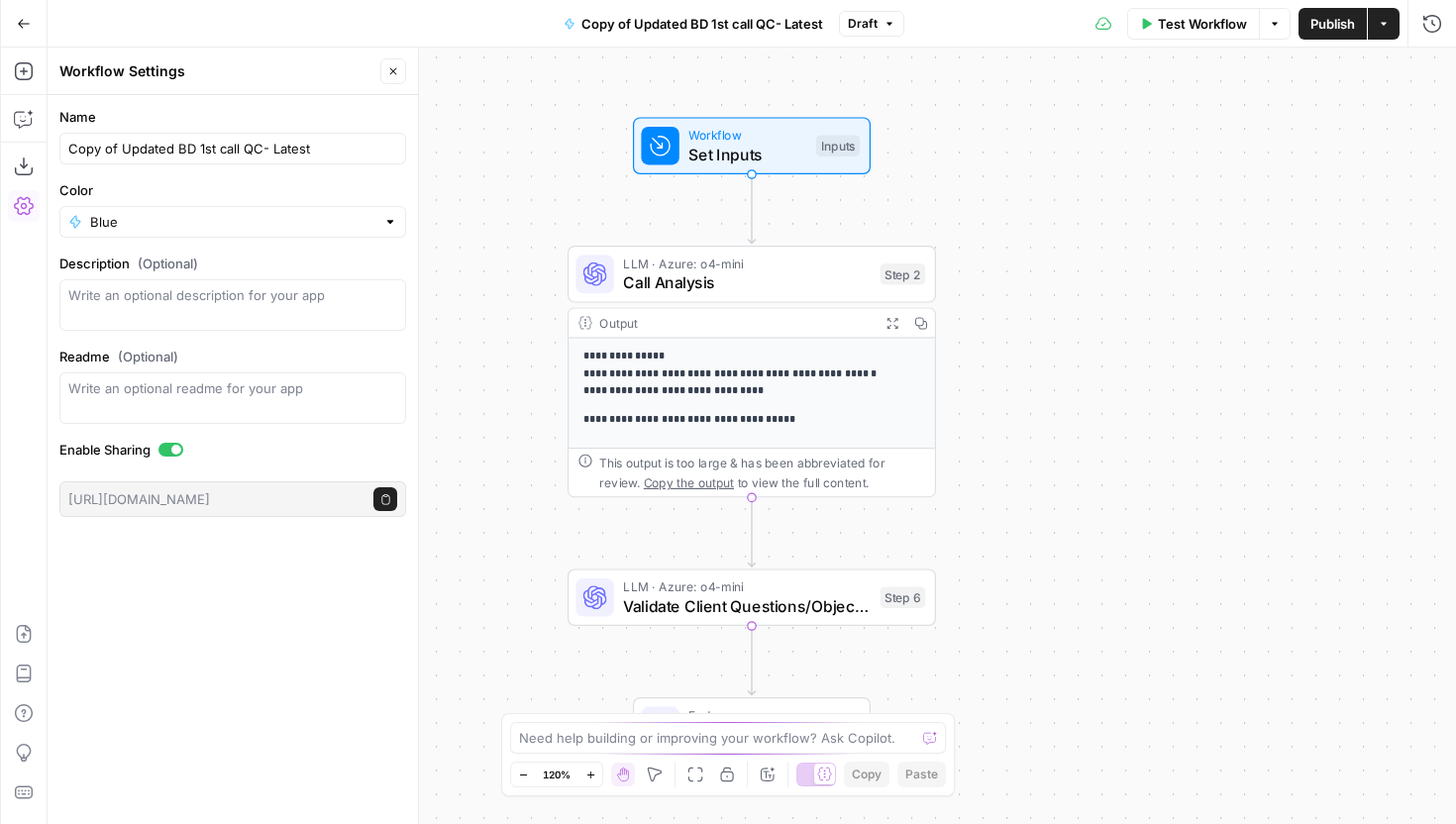 click on "Add Steps Copilot Download as JSON Settings Import JSON AirOps Academy Help Give Feedback Shortcuts" at bounding box center (24, 436) 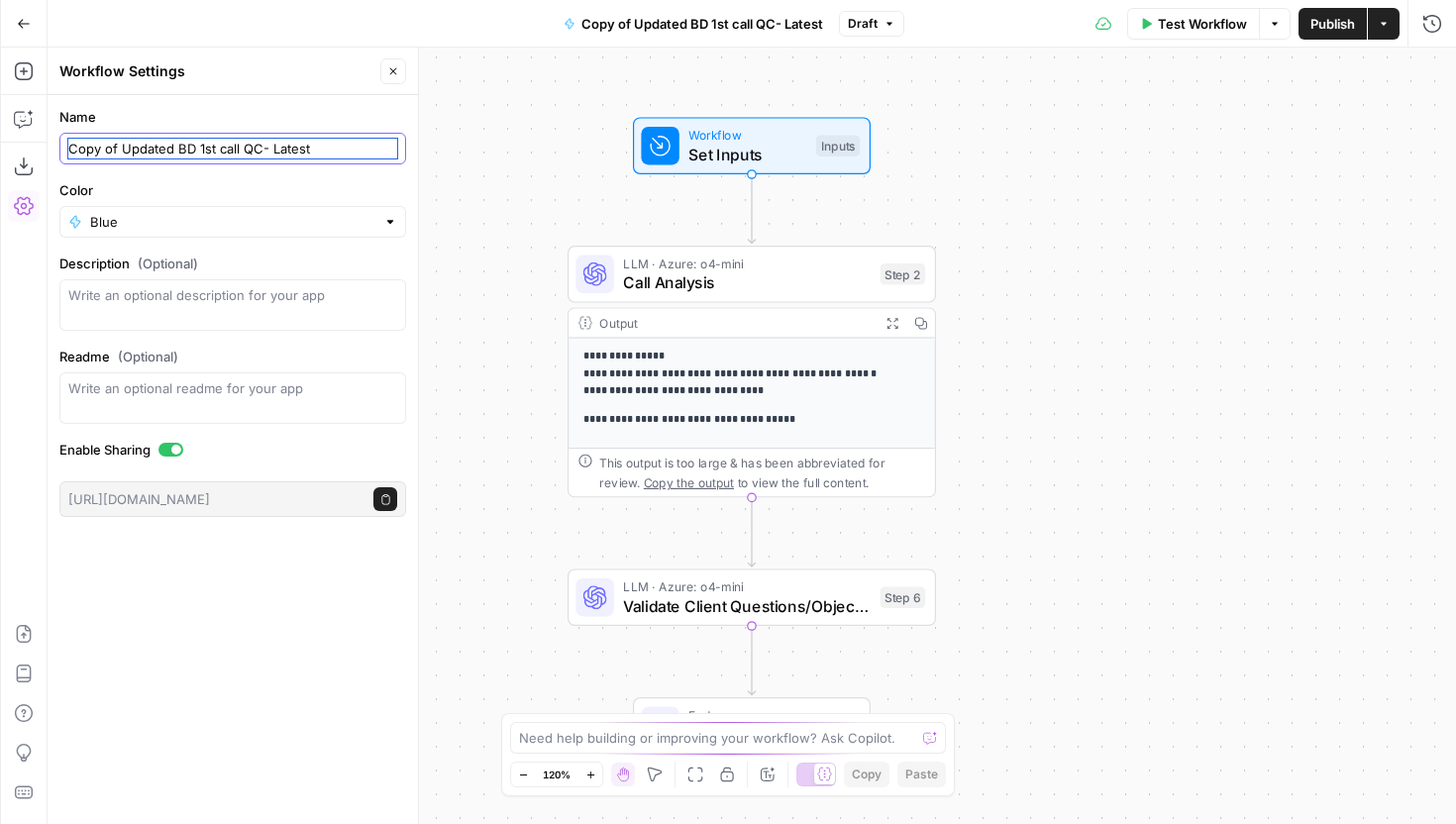 click on "Copy of Updated BD 1st call QC- Latest" at bounding box center [233, 149] 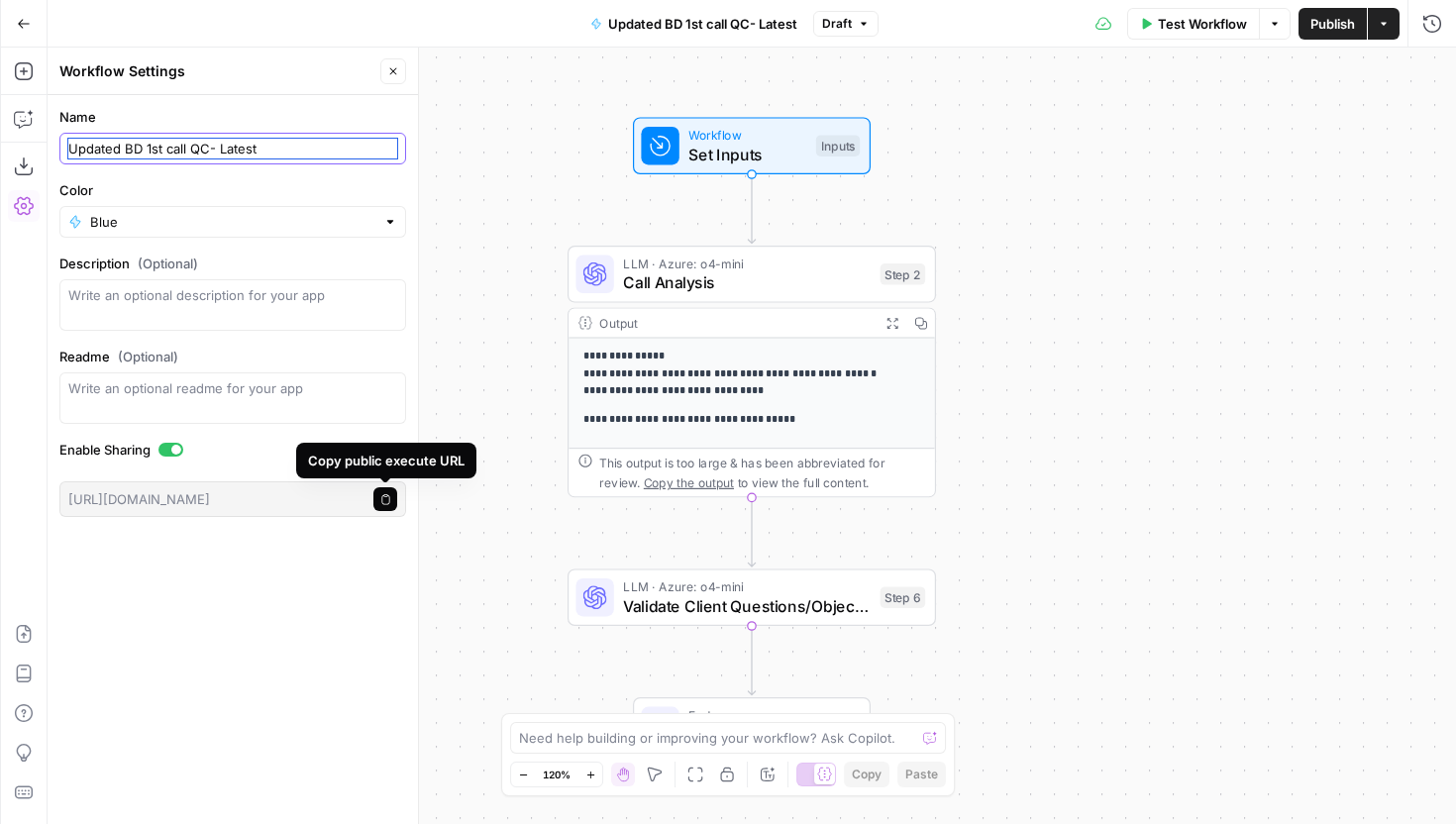 type on "Updated BD 1st call QC- Latest" 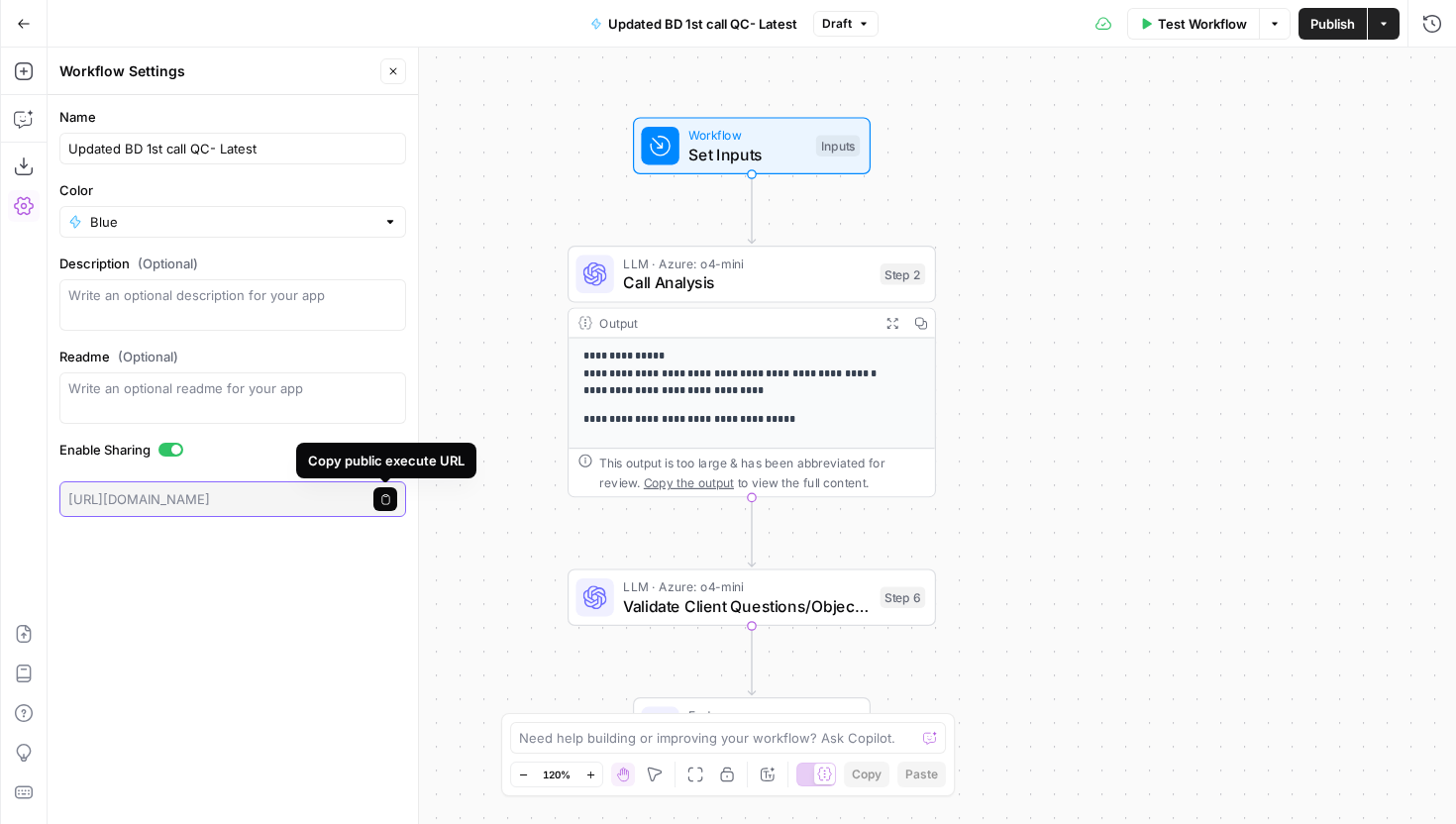 click 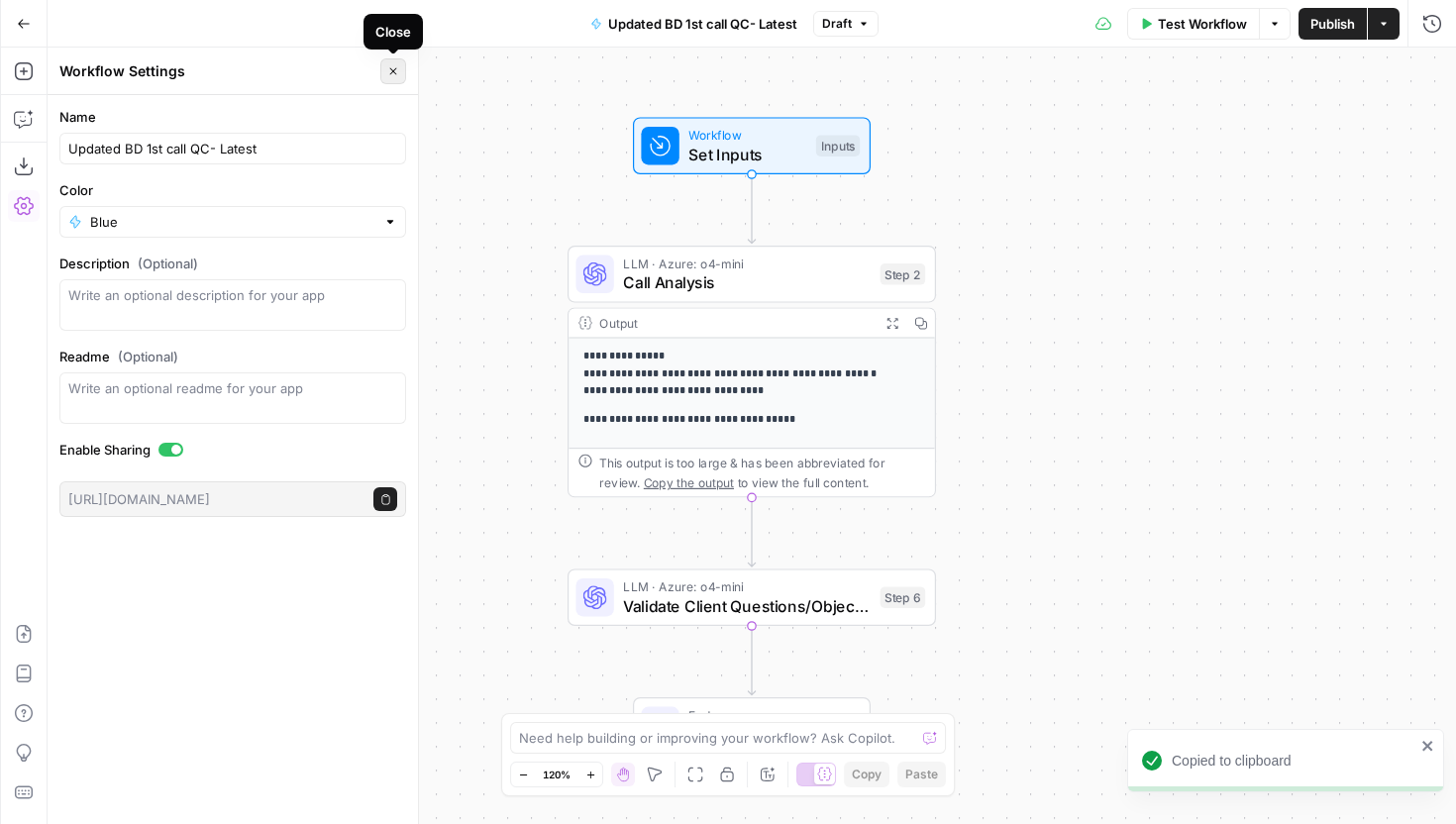 click on "Close" at bounding box center (393, 71) 